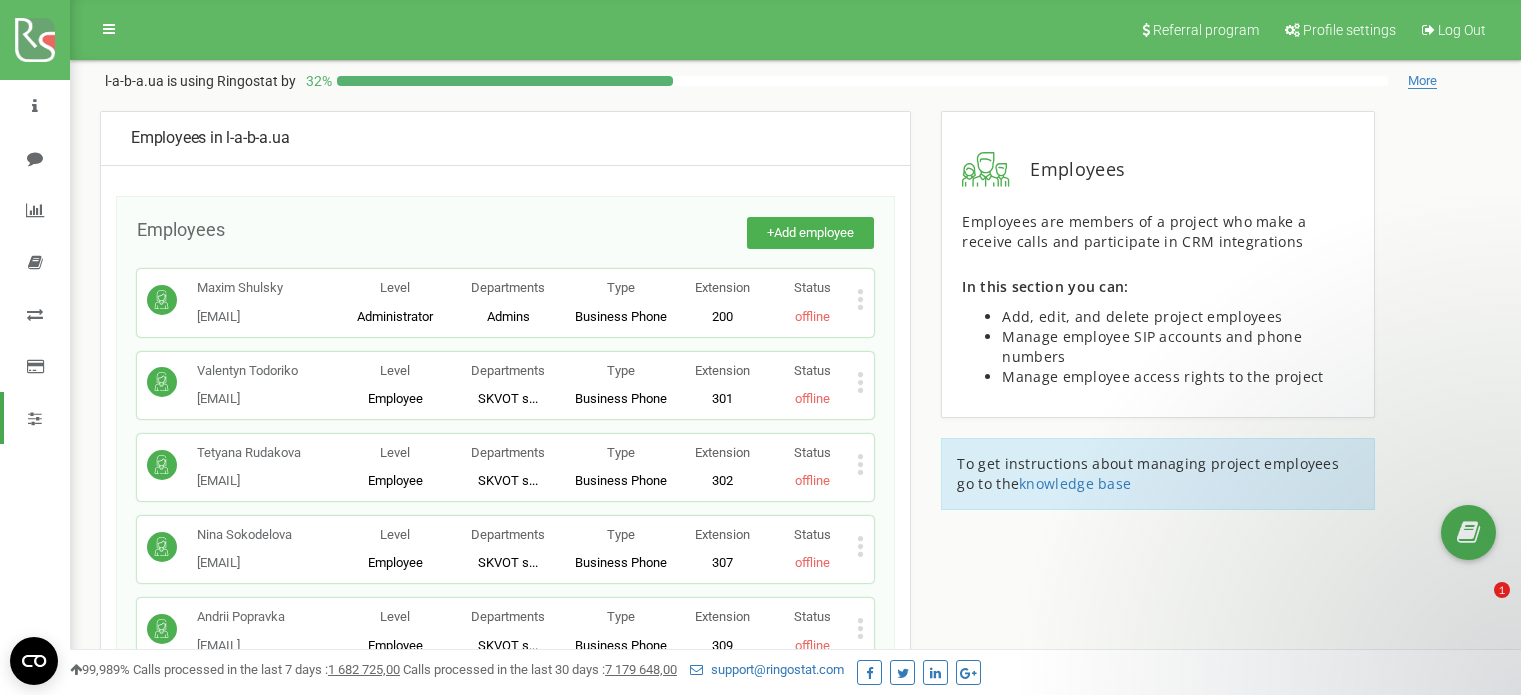 scroll, scrollTop: 5937, scrollLeft: 0, axis: vertical 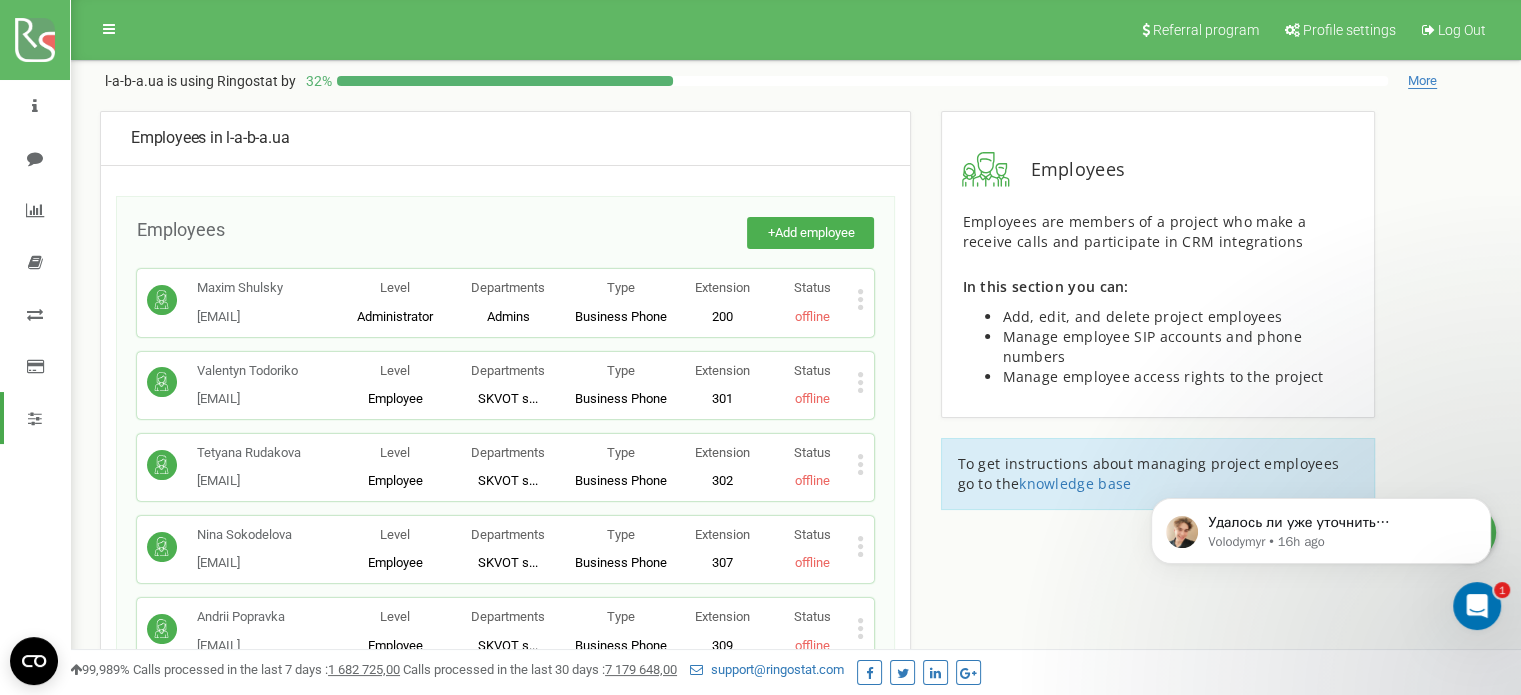 drag, startPoint x: 1467, startPoint y: 653, endPoint x: 1475, endPoint y: 606, distance: 47.67599 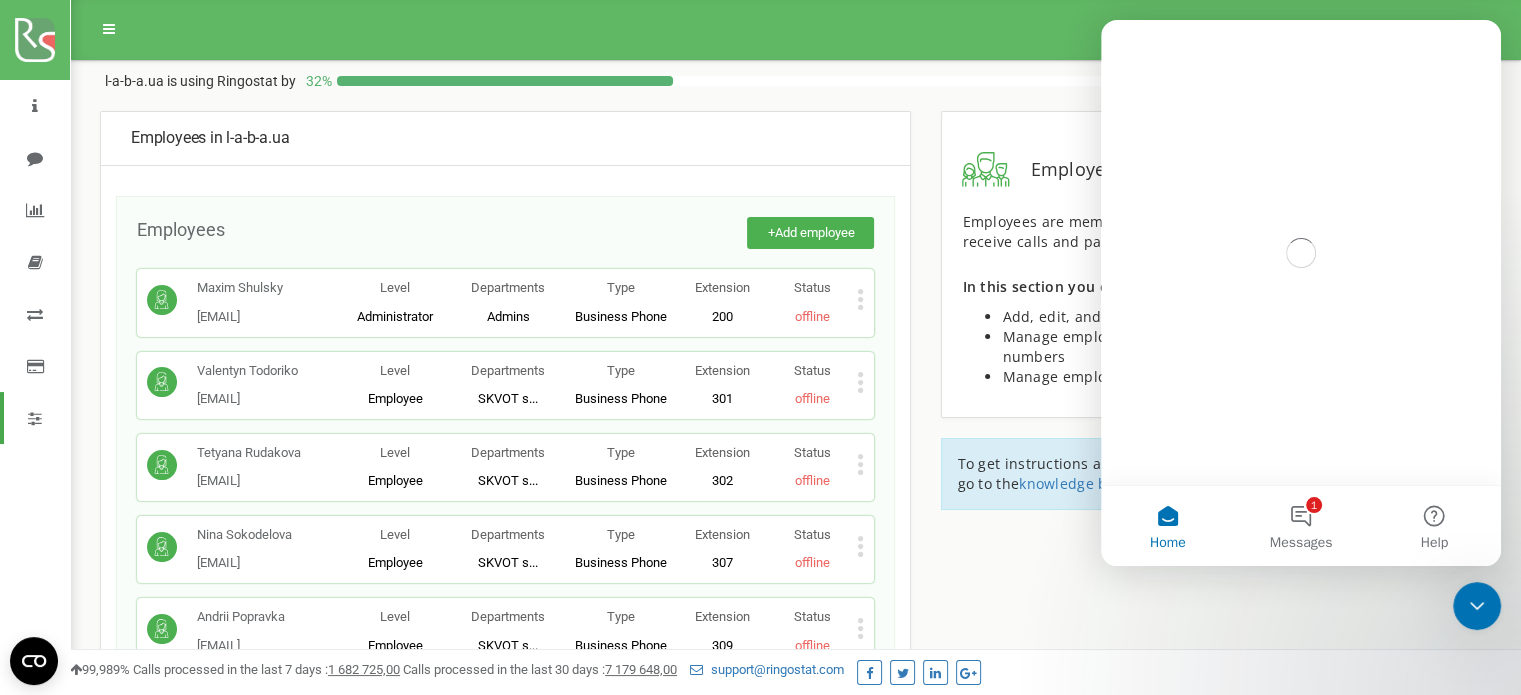 scroll, scrollTop: 0, scrollLeft: 0, axis: both 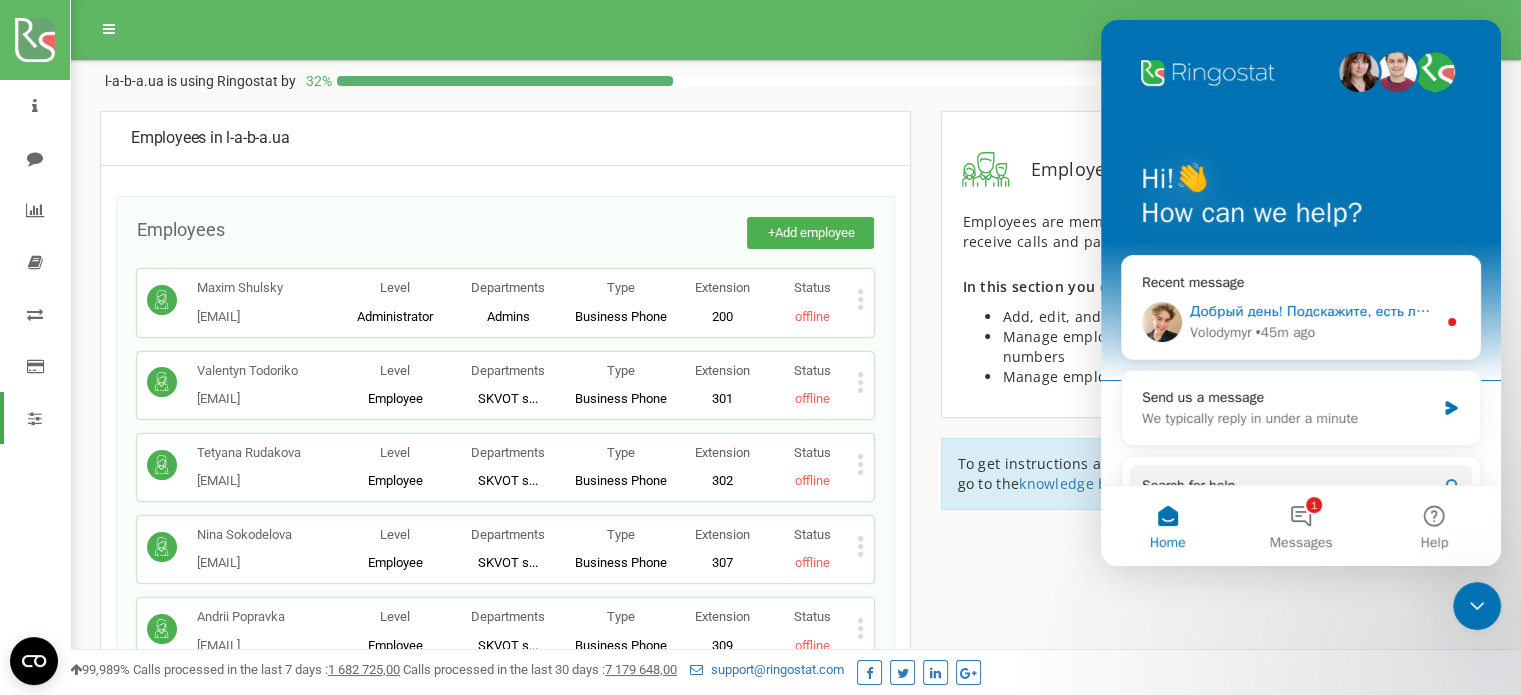 click on "Добрый день!  Подскажите, есть ли информация? Volodymyr •  45m ago" at bounding box center (1301, 322) 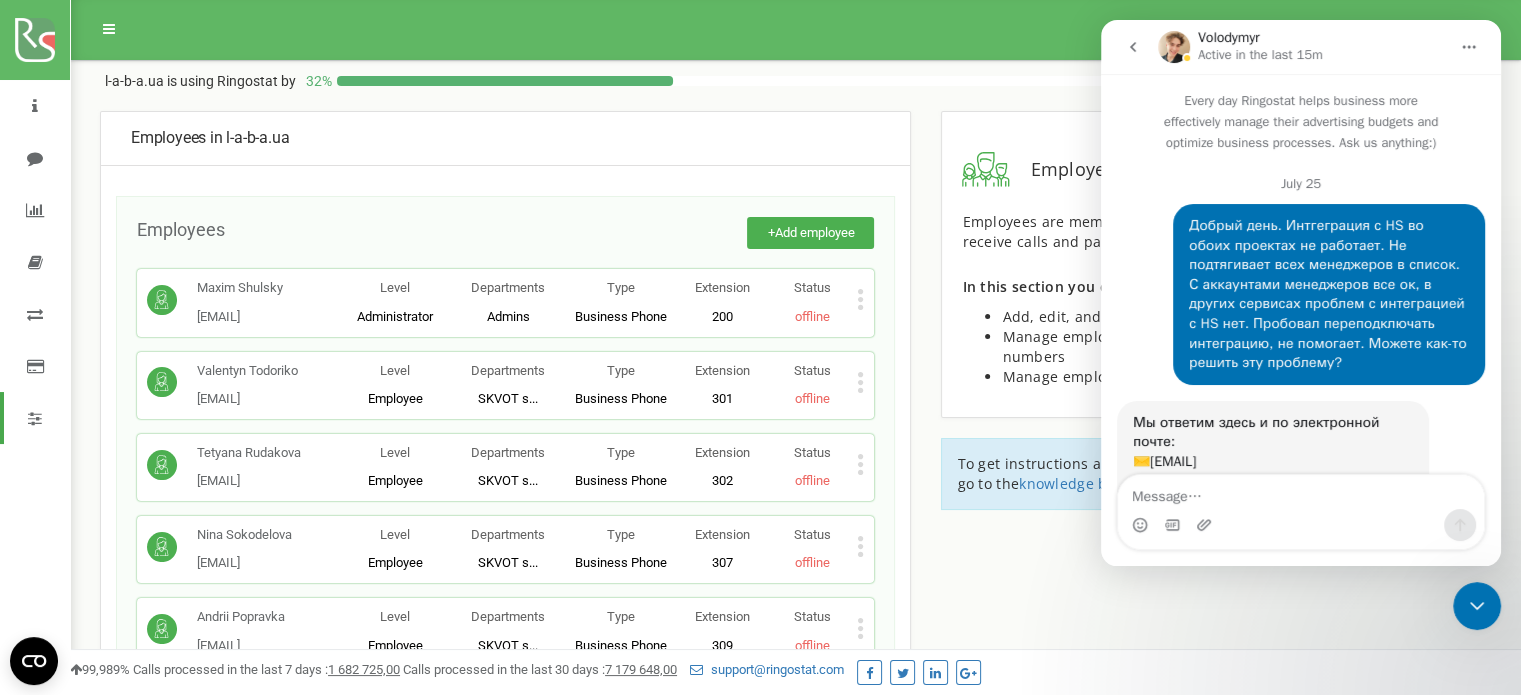 scroll, scrollTop: 2, scrollLeft: 0, axis: vertical 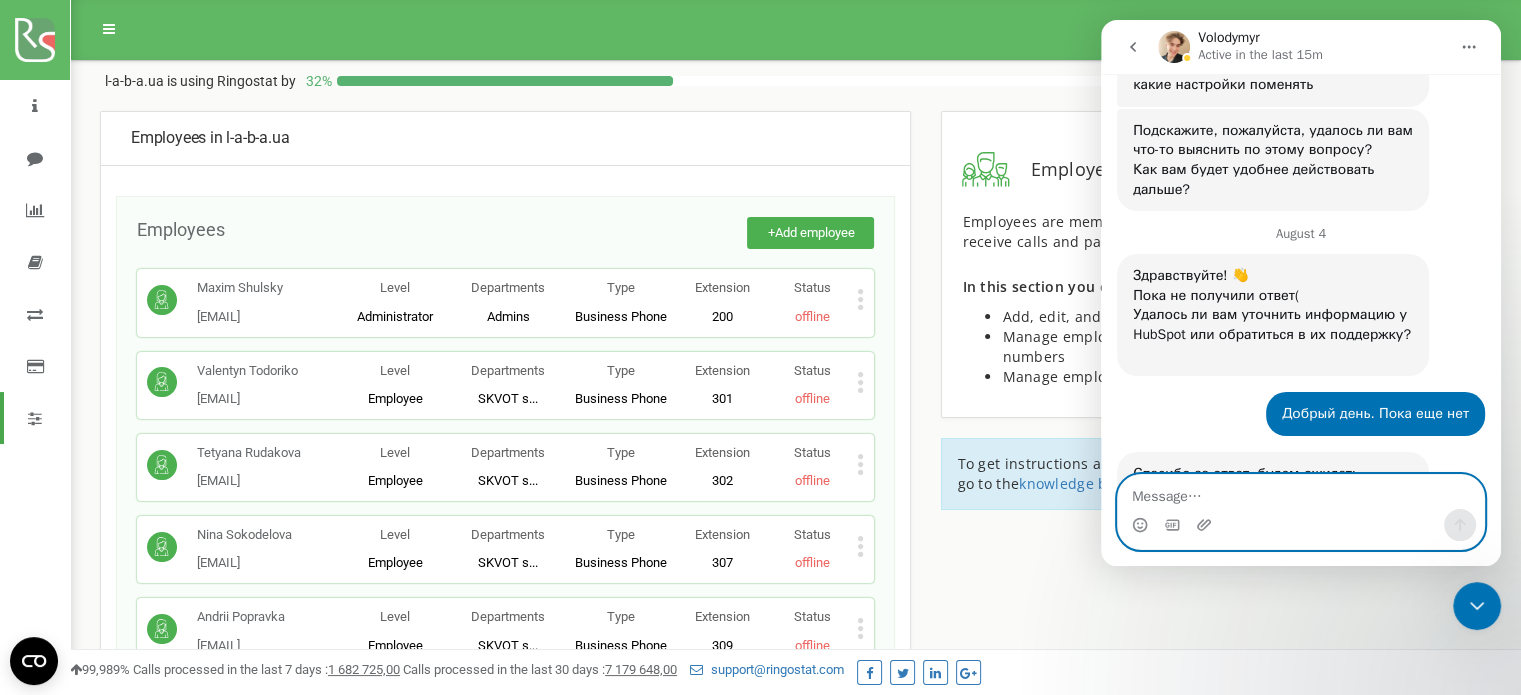 click at bounding box center [1301, 492] 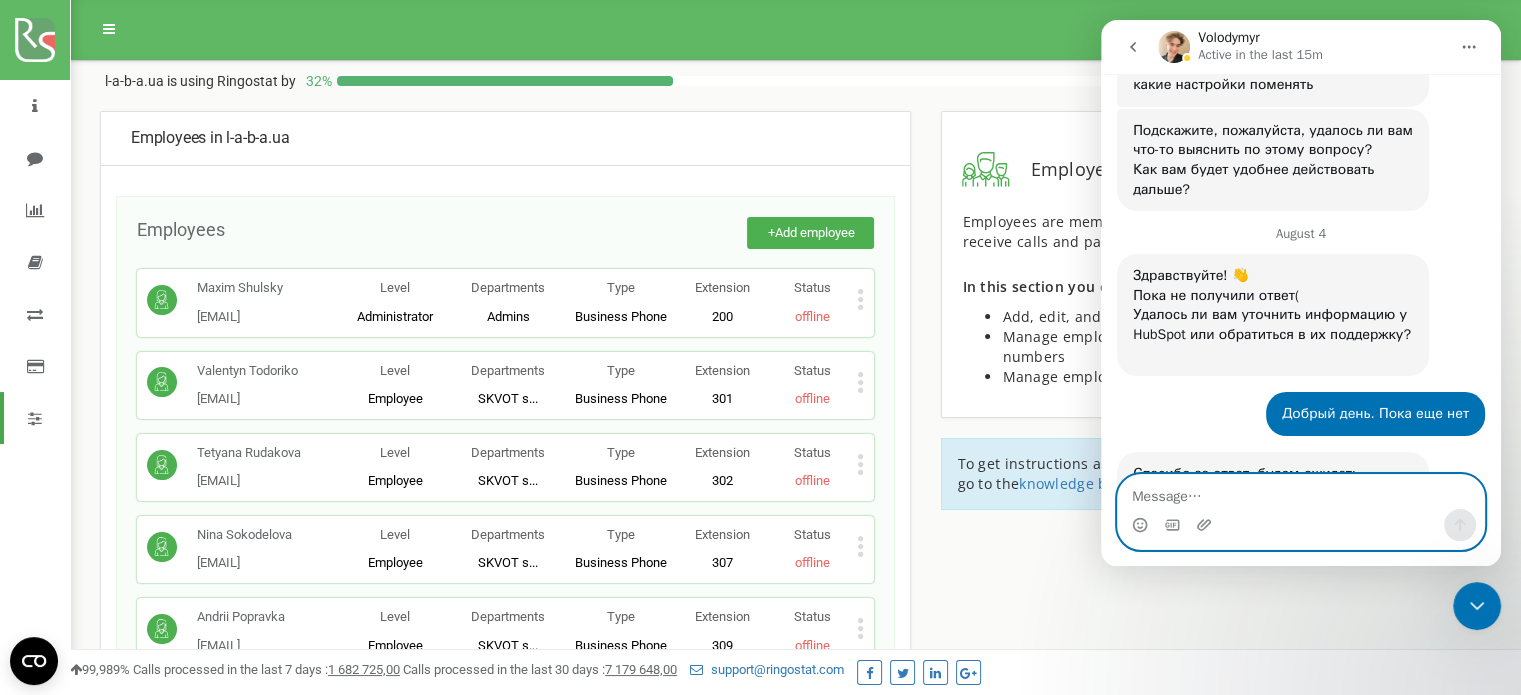 type on "z" 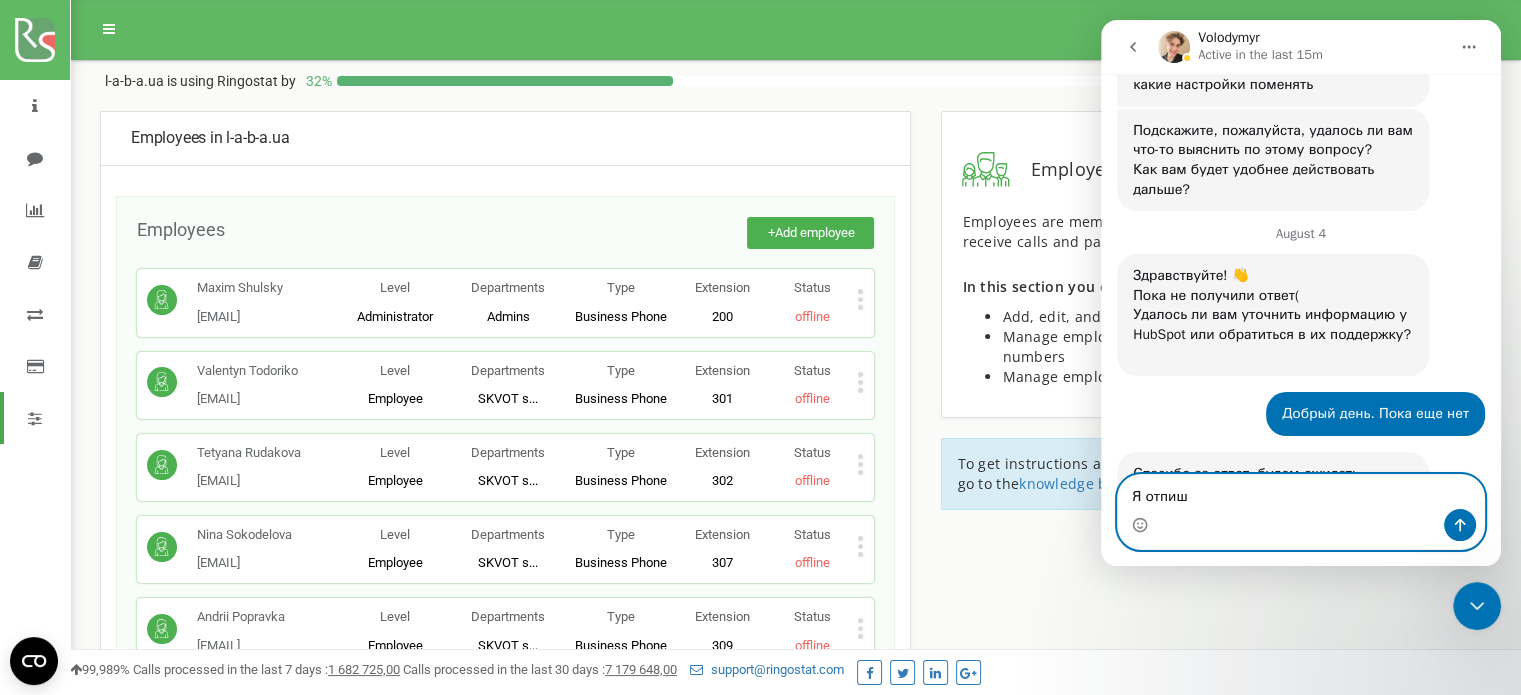 type on "Я отпишу" 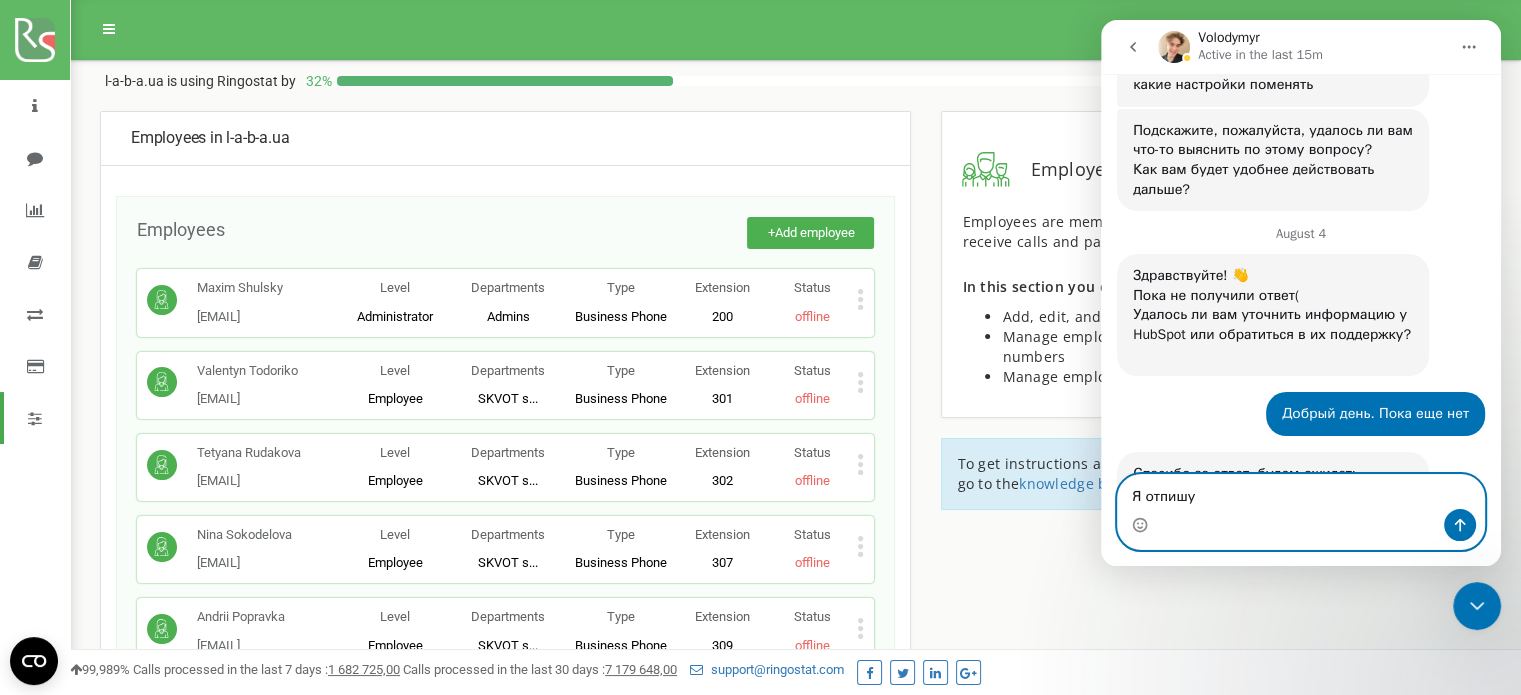type 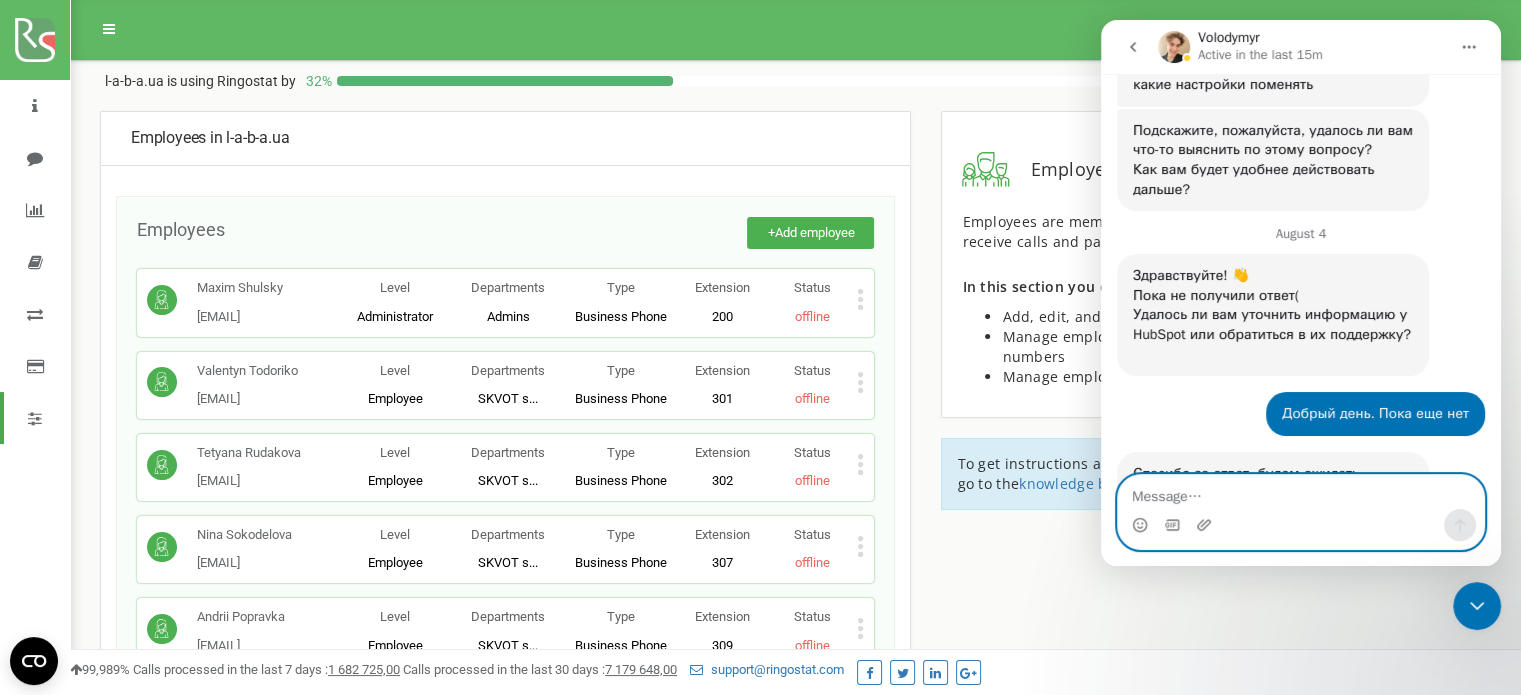 scroll, scrollTop: 9532, scrollLeft: 0, axis: vertical 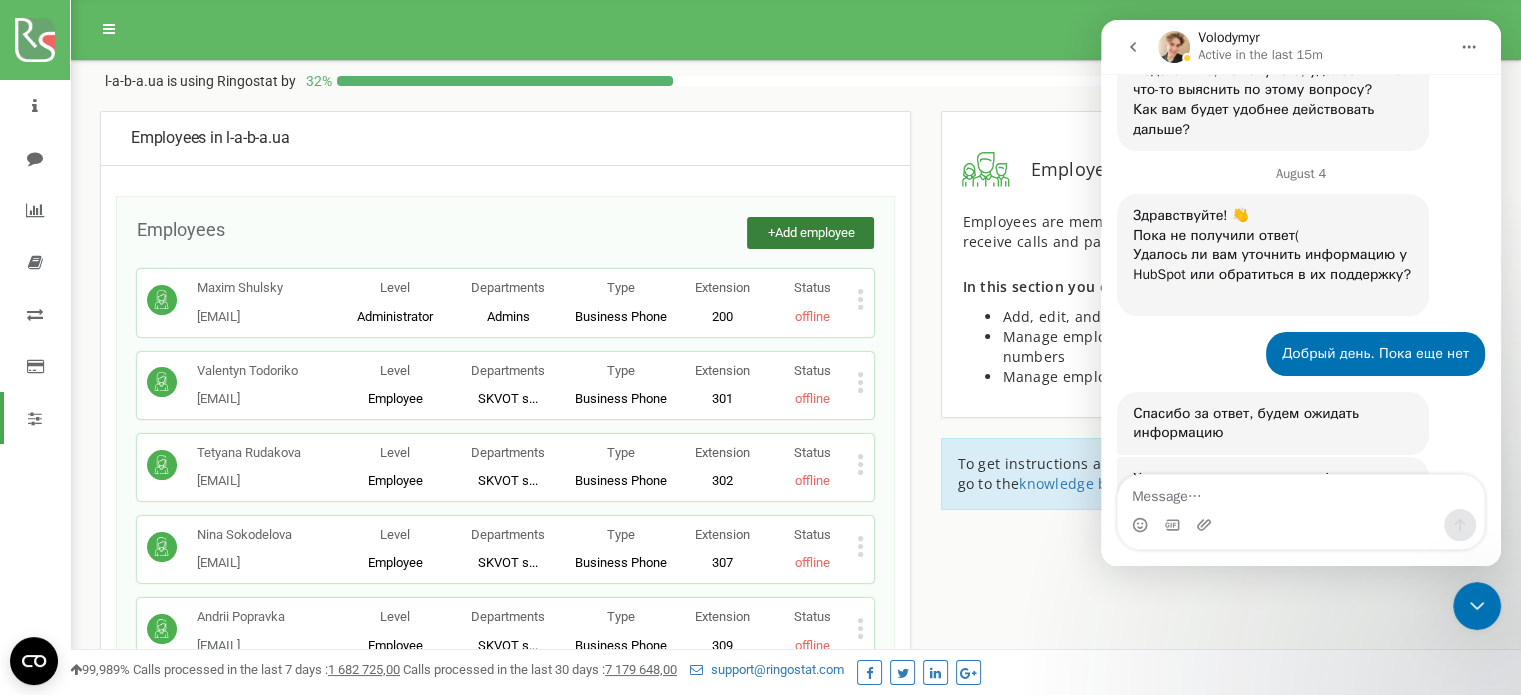 click on "Add employee" at bounding box center (814, 232) 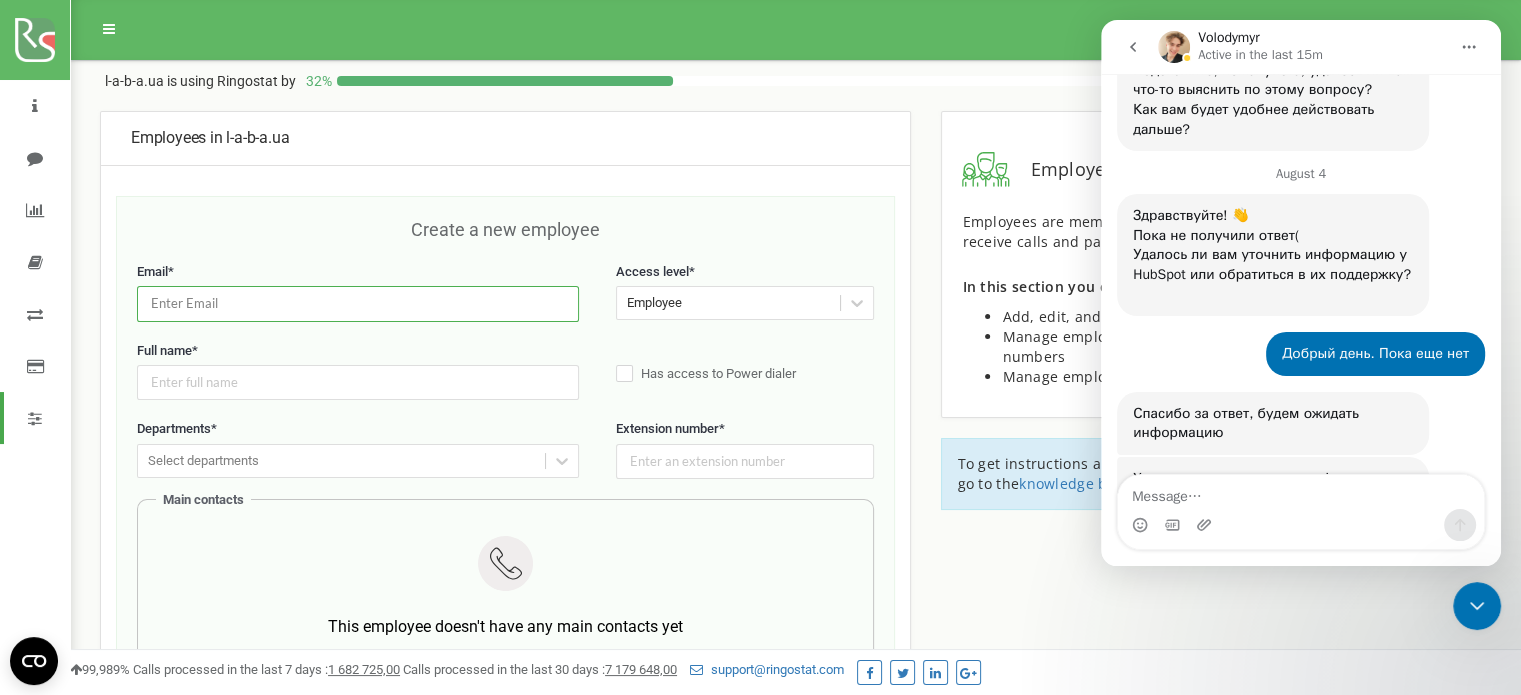 click at bounding box center [358, 303] 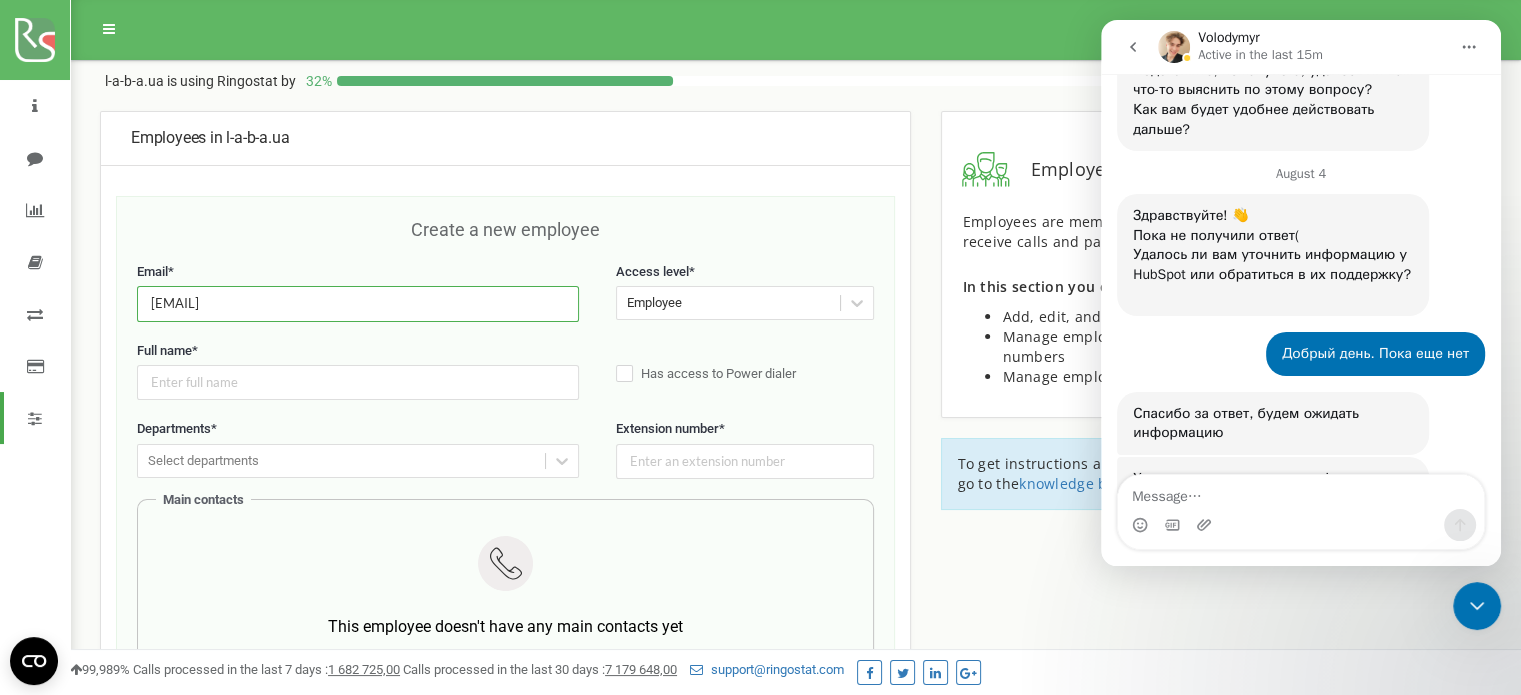 click on "[EMAIL]" at bounding box center [358, 303] 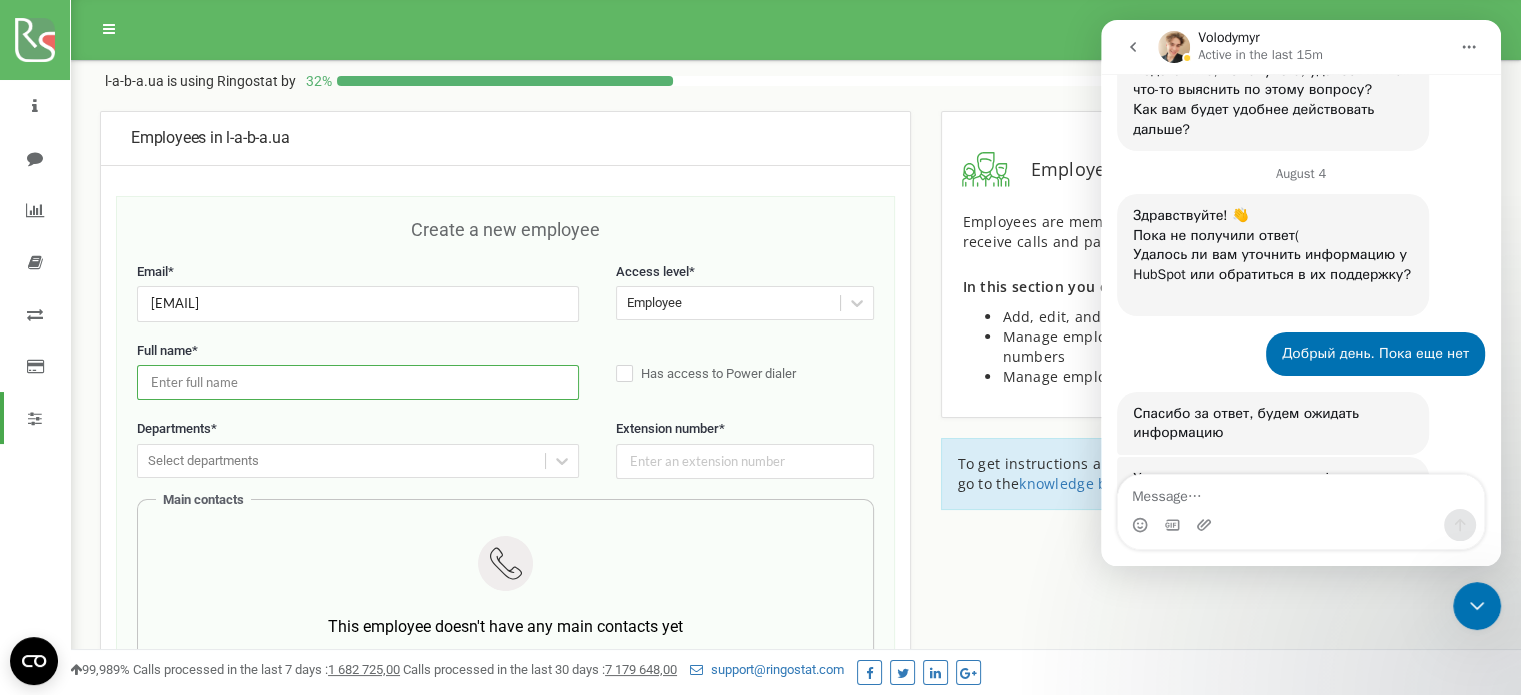 paste on "filip" 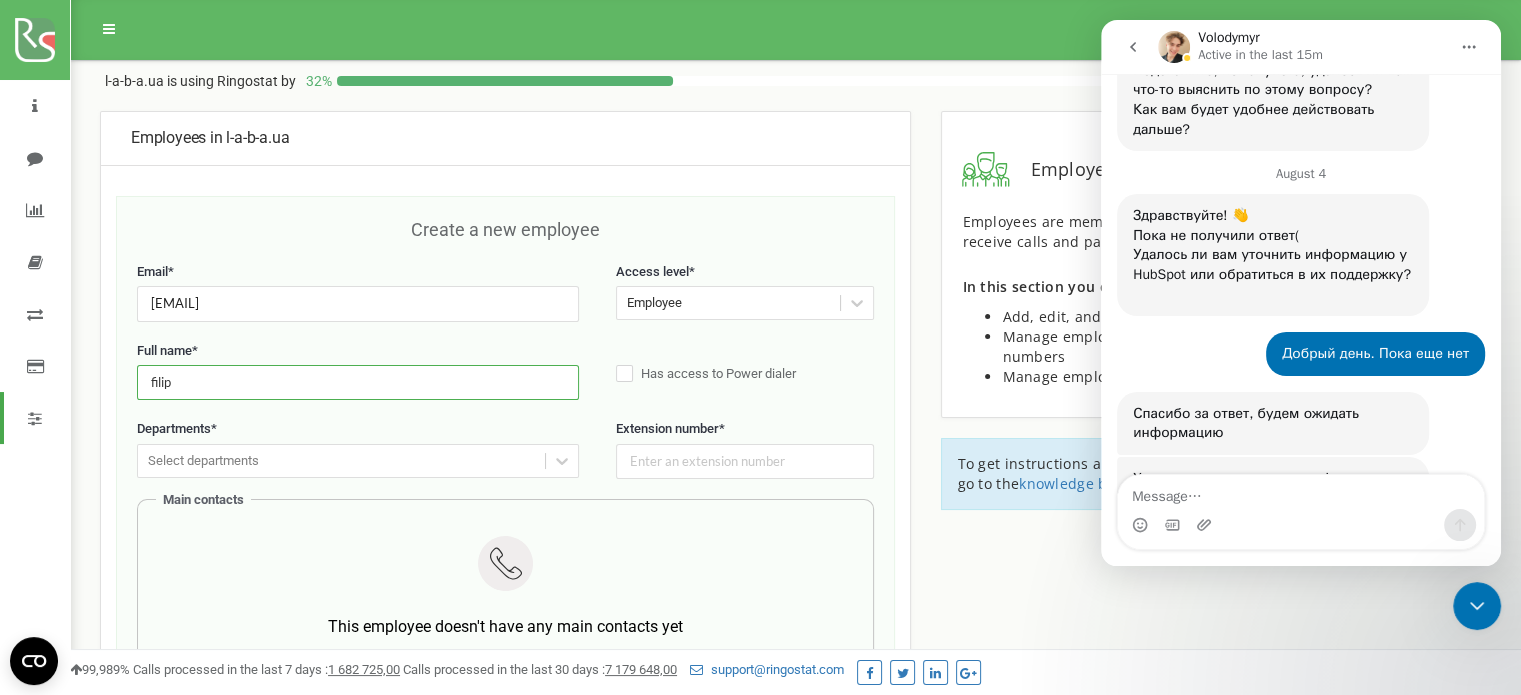 click on "filip" at bounding box center (358, 382) 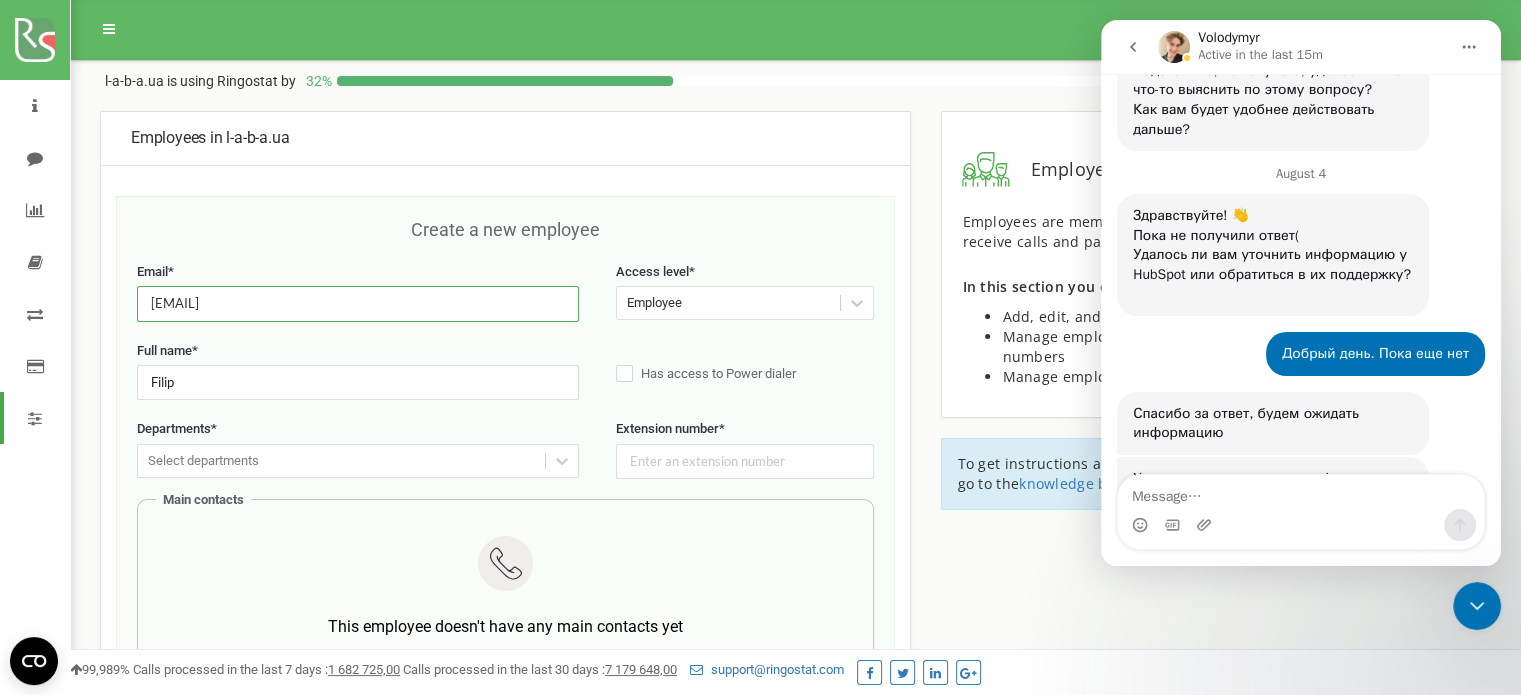 click on "[EMAIL]" at bounding box center (358, 303) 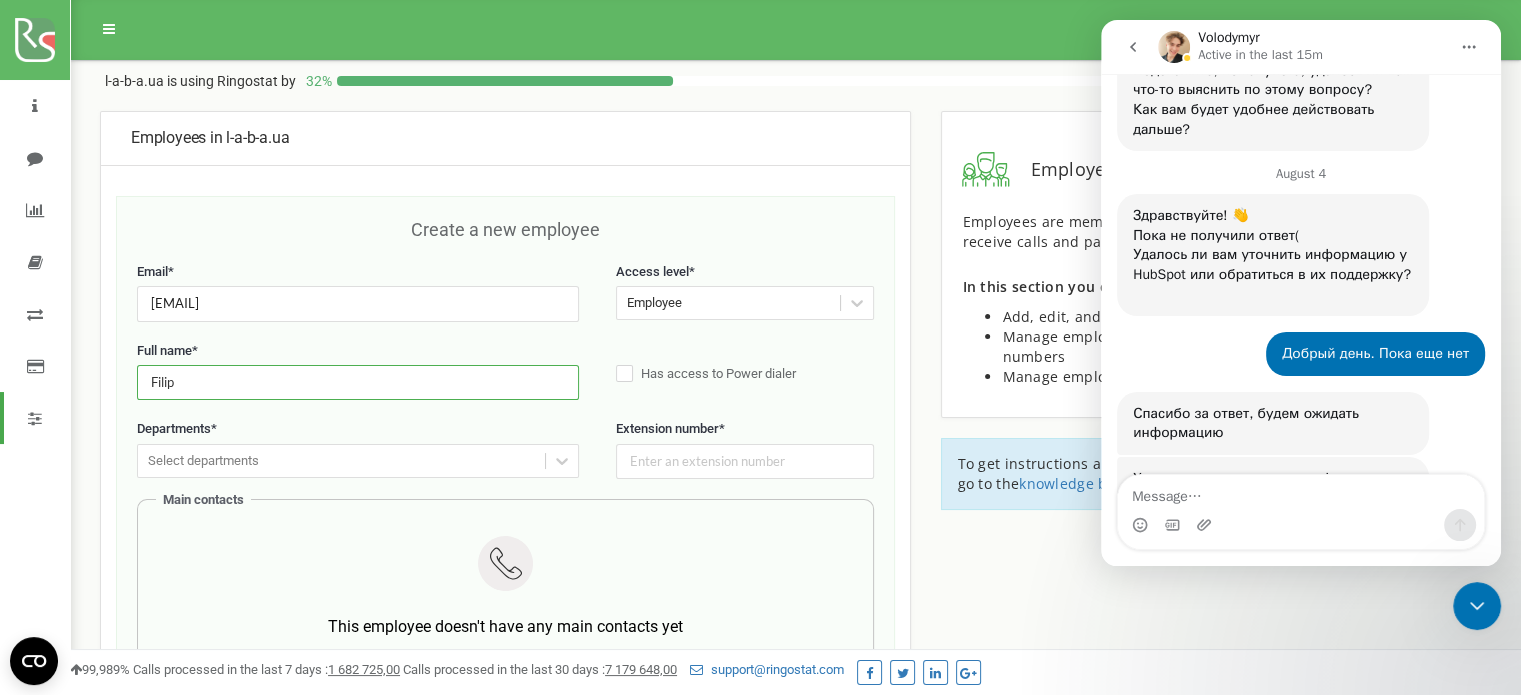 click on "Filip" at bounding box center (358, 382) 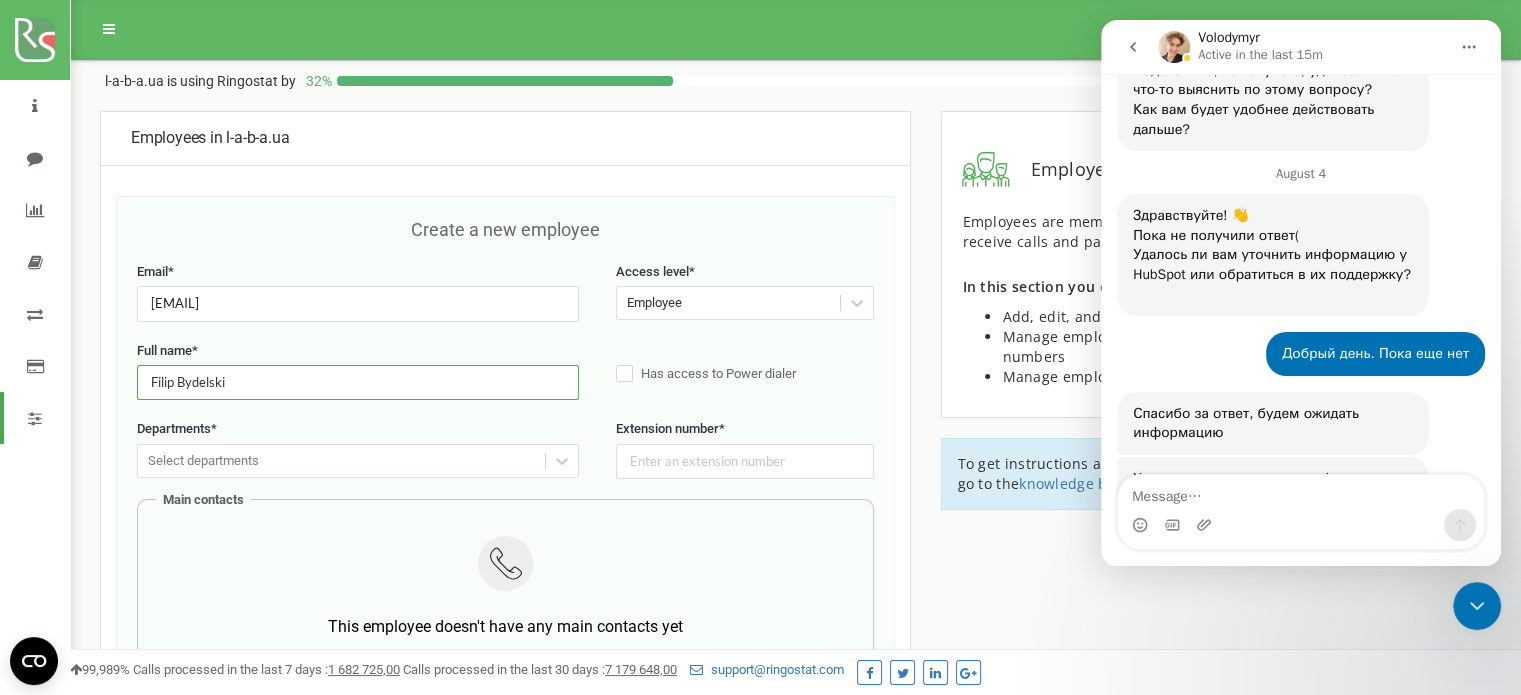type on "Filip Bydelski" 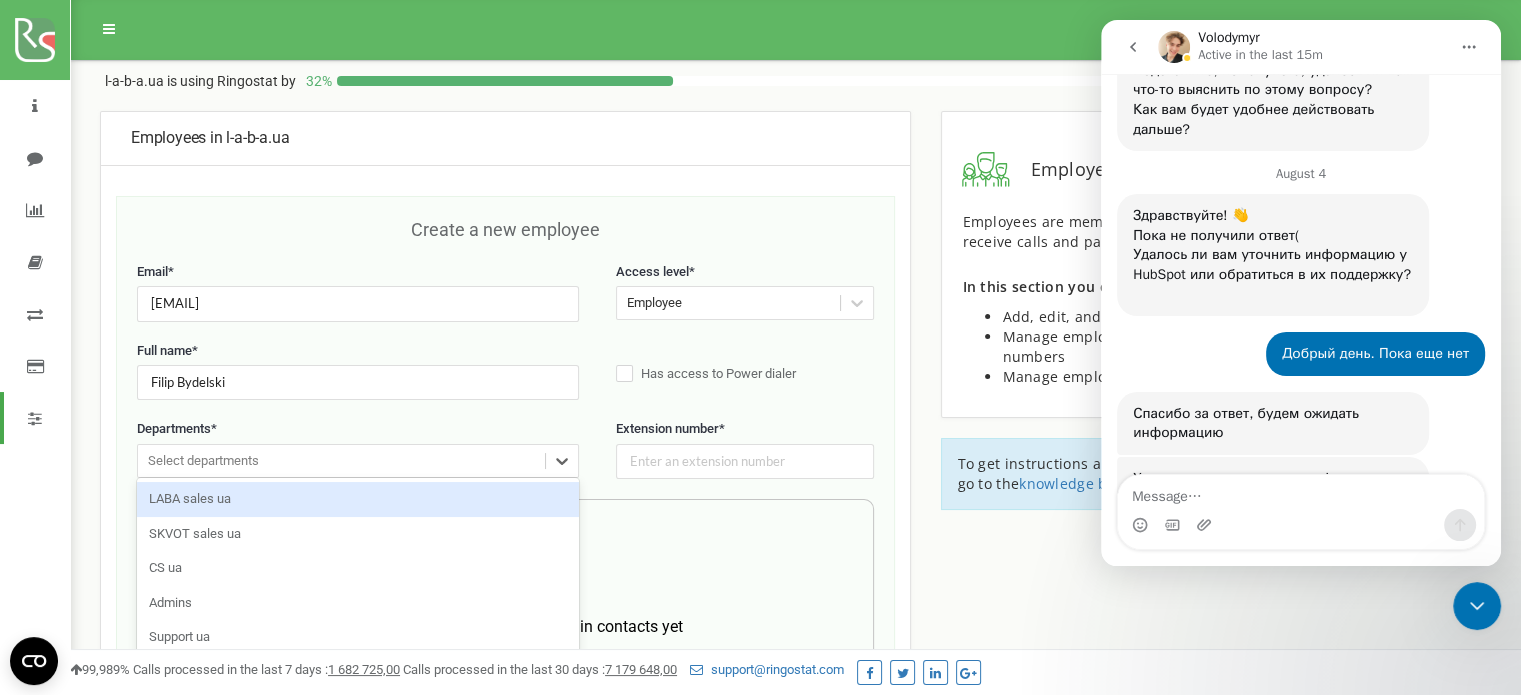 click on "Select departments" at bounding box center [203, 461] 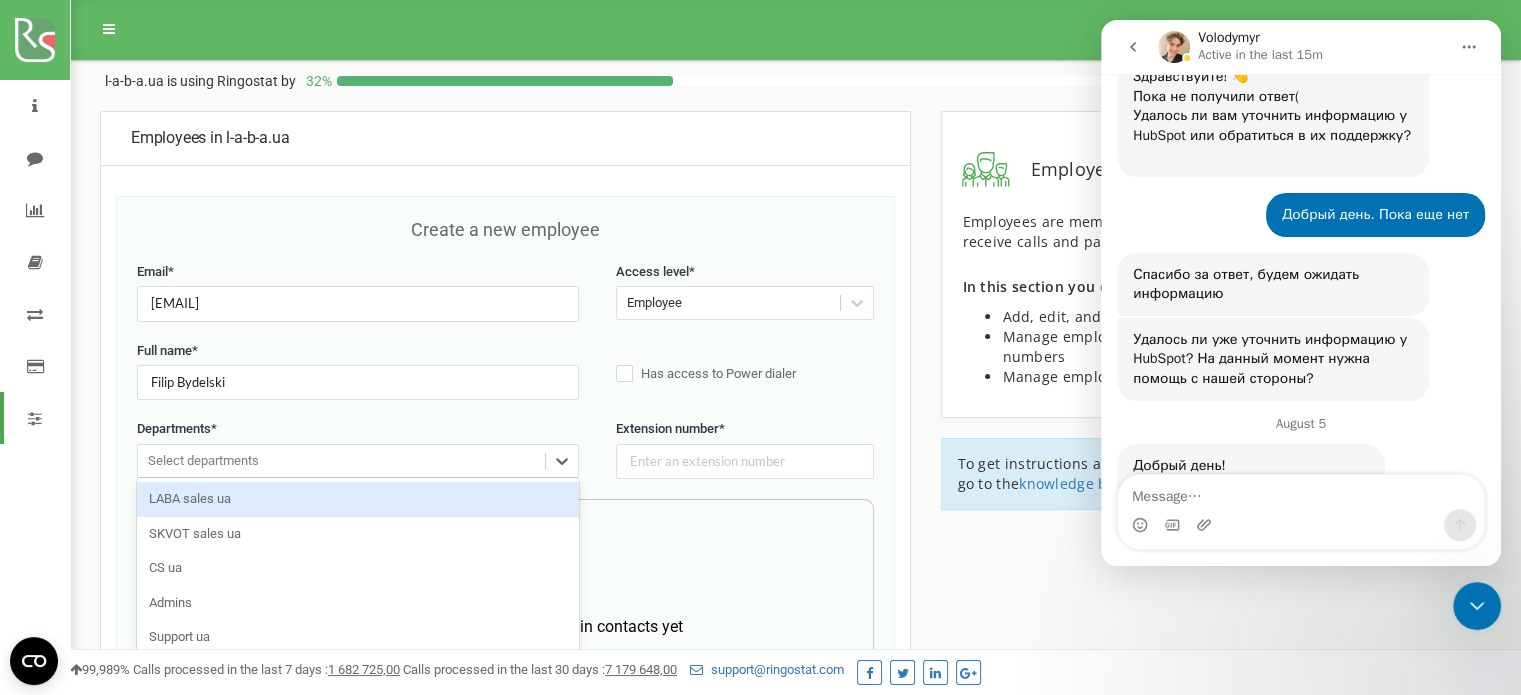 scroll, scrollTop: 9680, scrollLeft: 0, axis: vertical 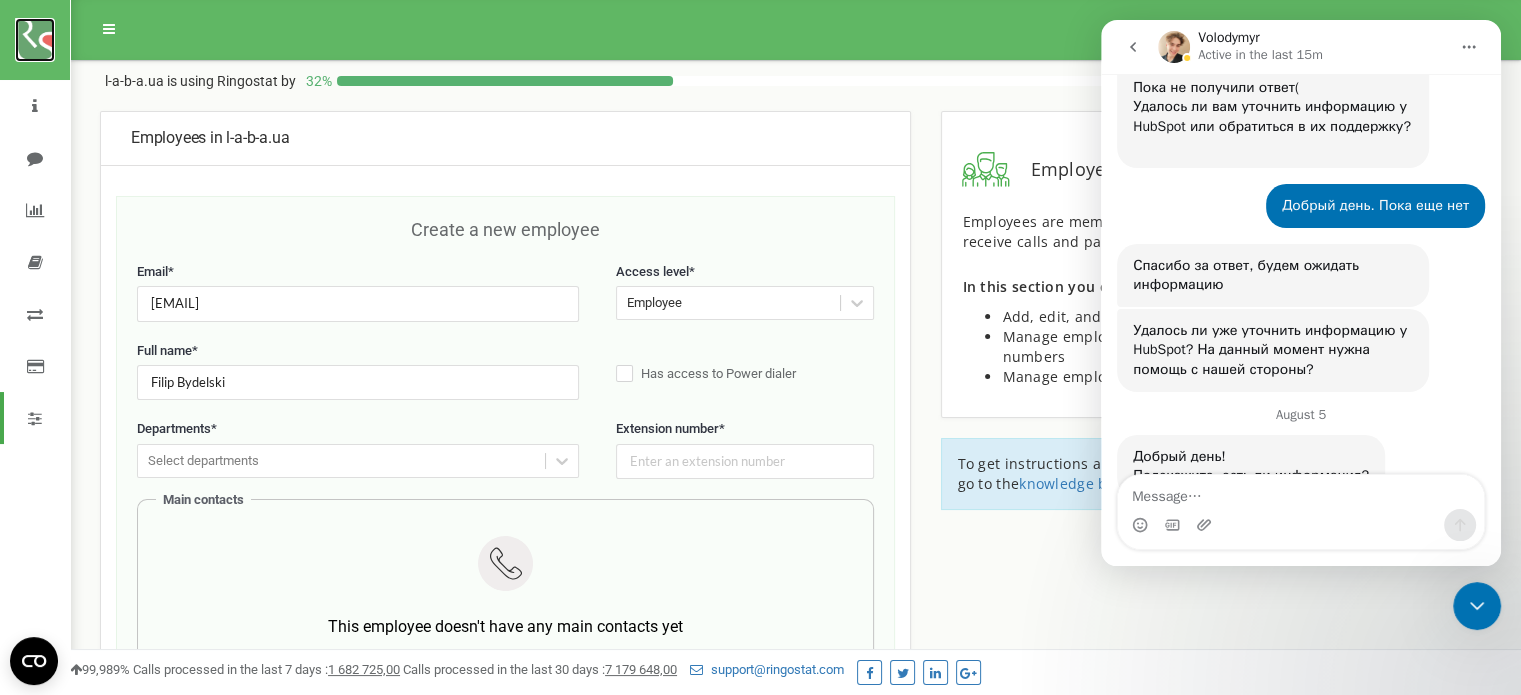 click at bounding box center [35, 40] 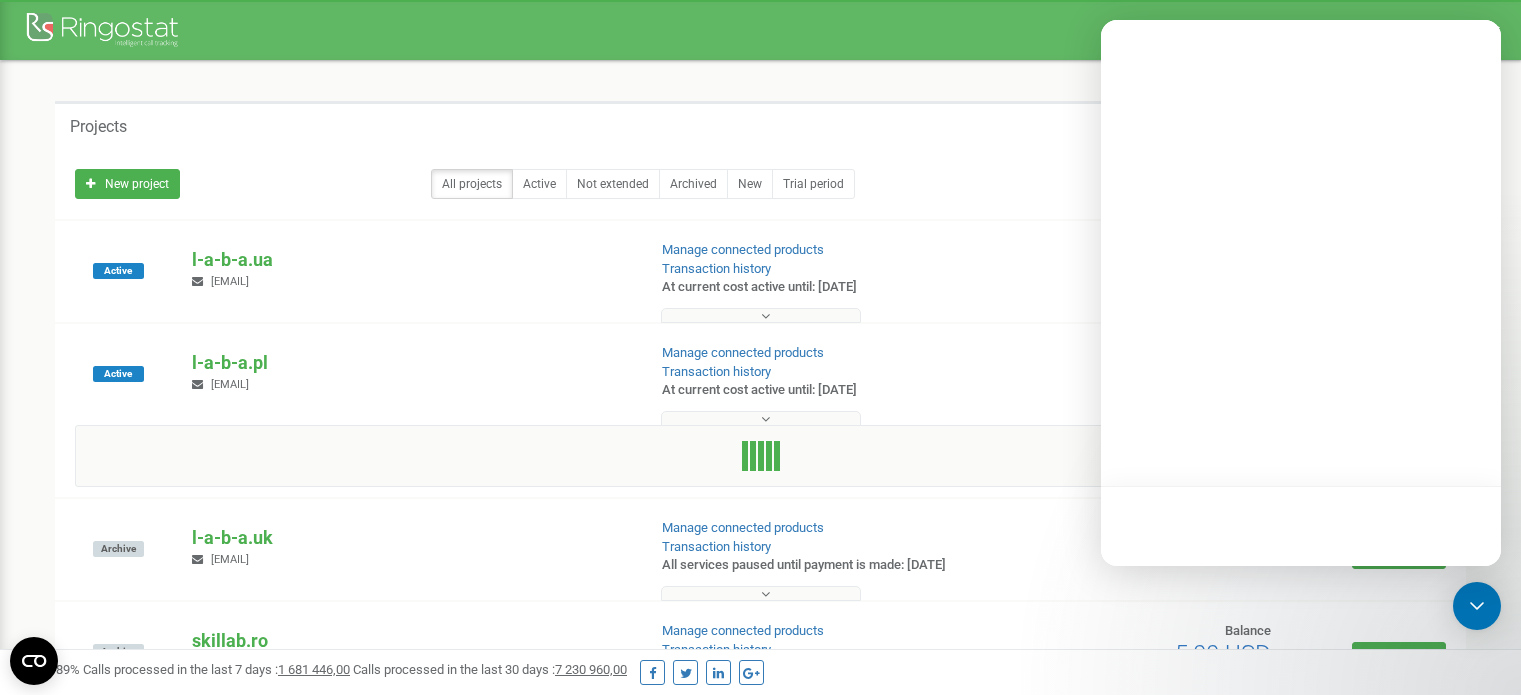 scroll, scrollTop: 0, scrollLeft: 0, axis: both 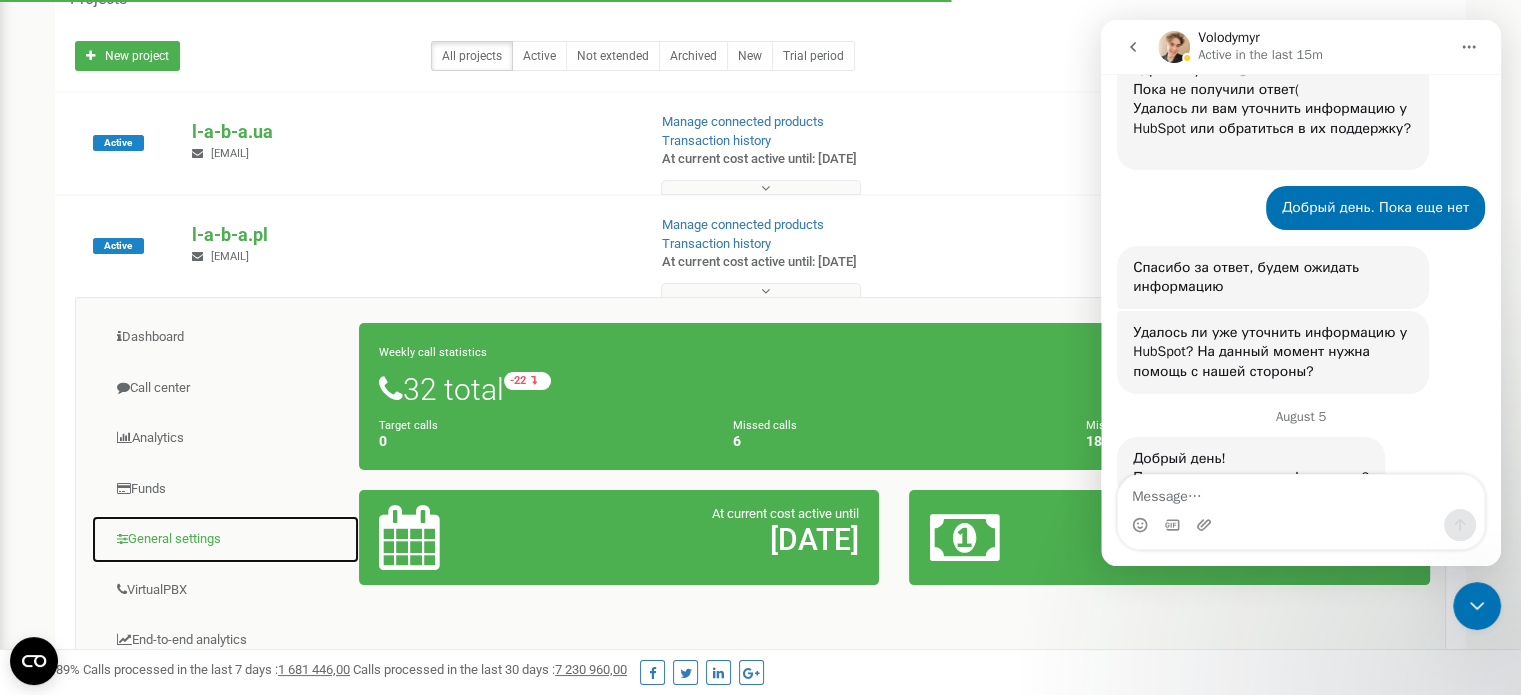 click on "General settings" at bounding box center (225, 539) 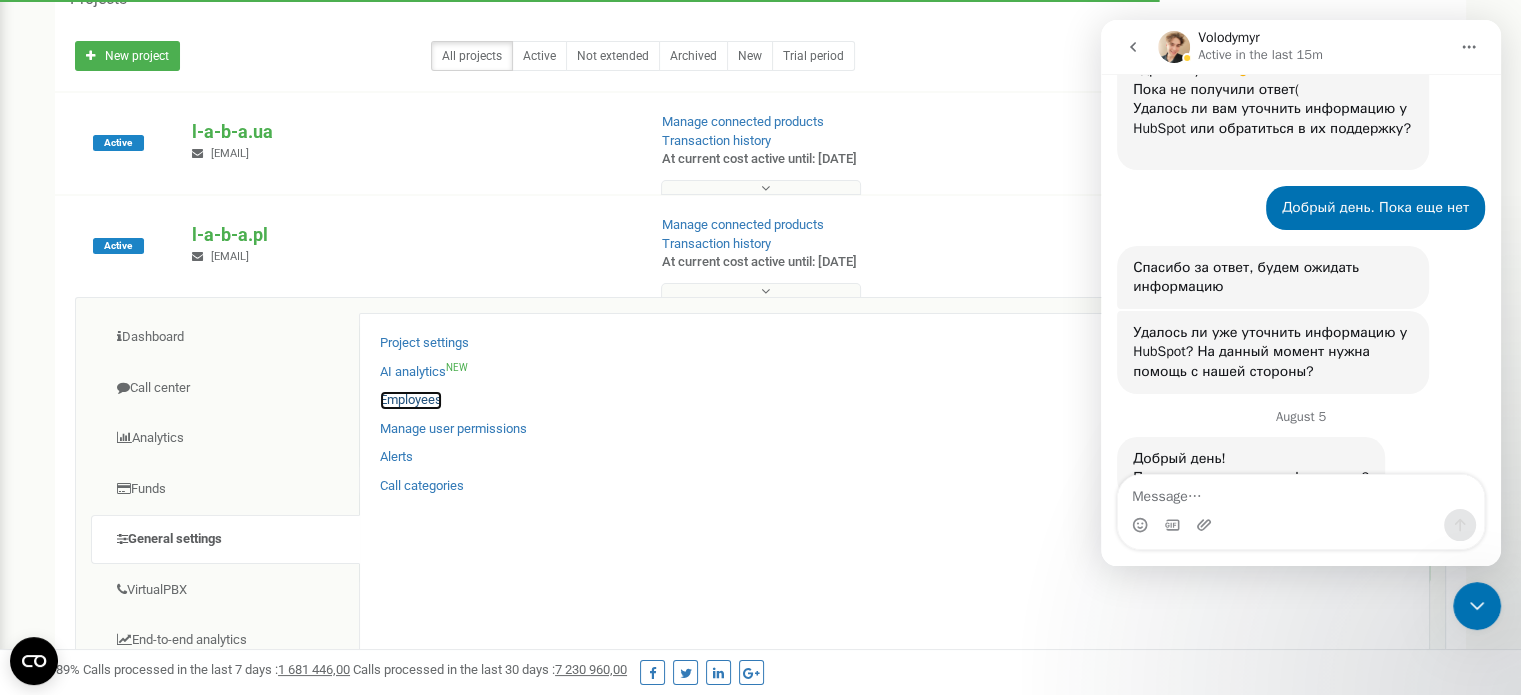 click on "Employees" at bounding box center [411, 400] 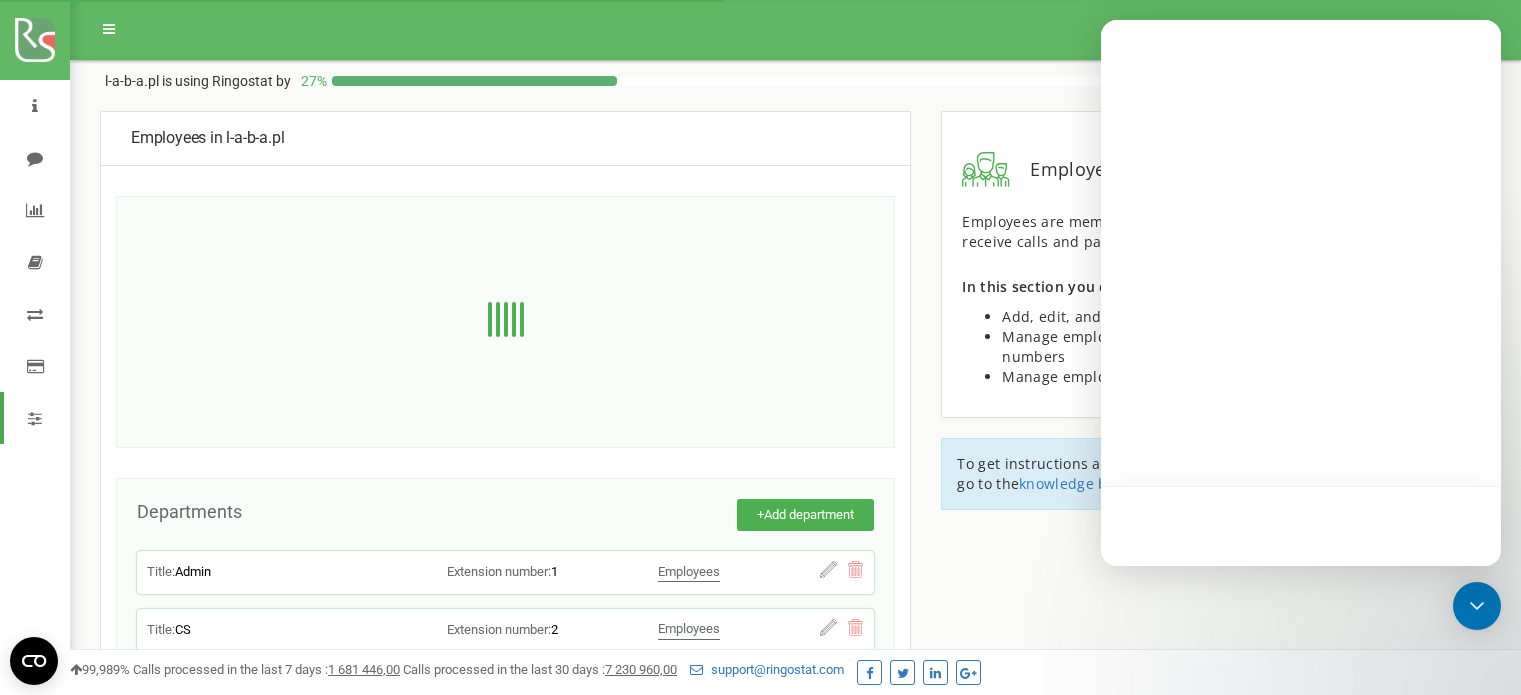 scroll, scrollTop: 0, scrollLeft: 0, axis: both 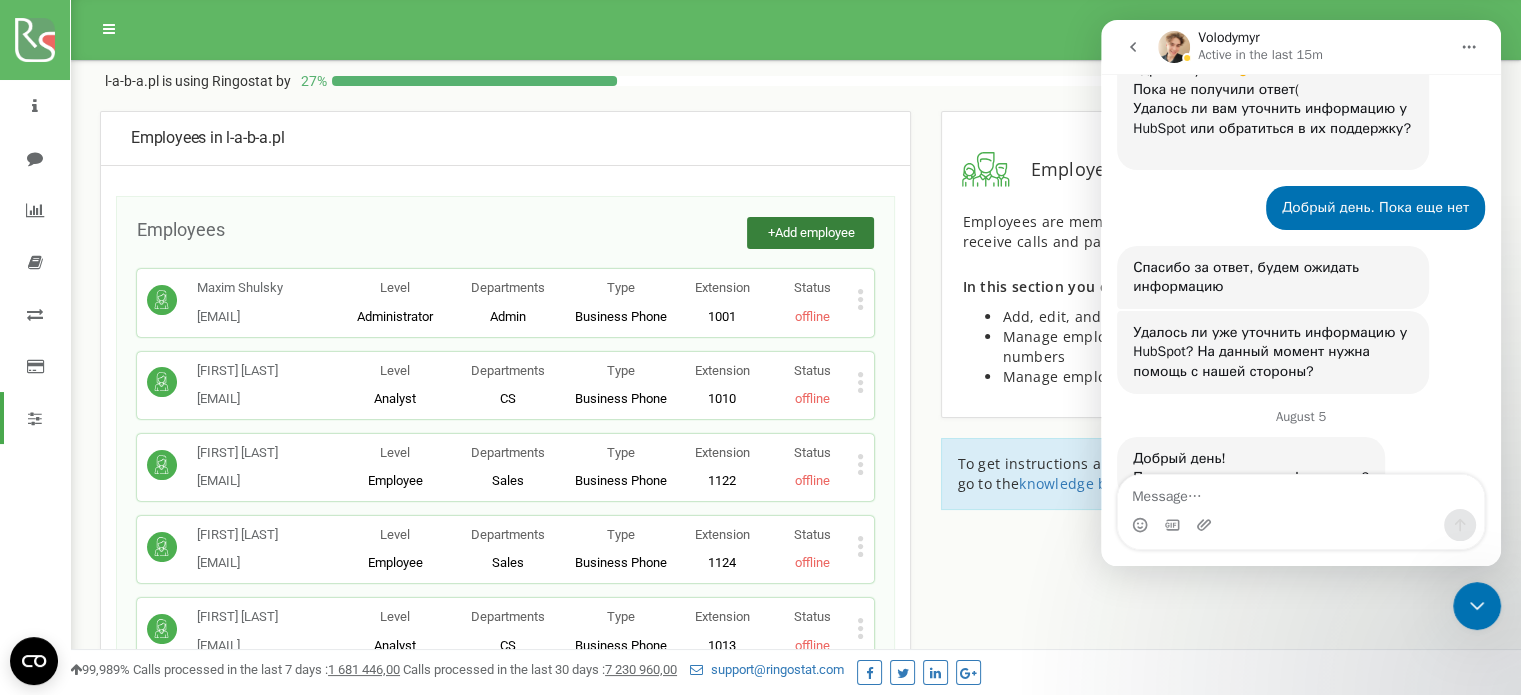click on "Add employee" at bounding box center [814, 232] 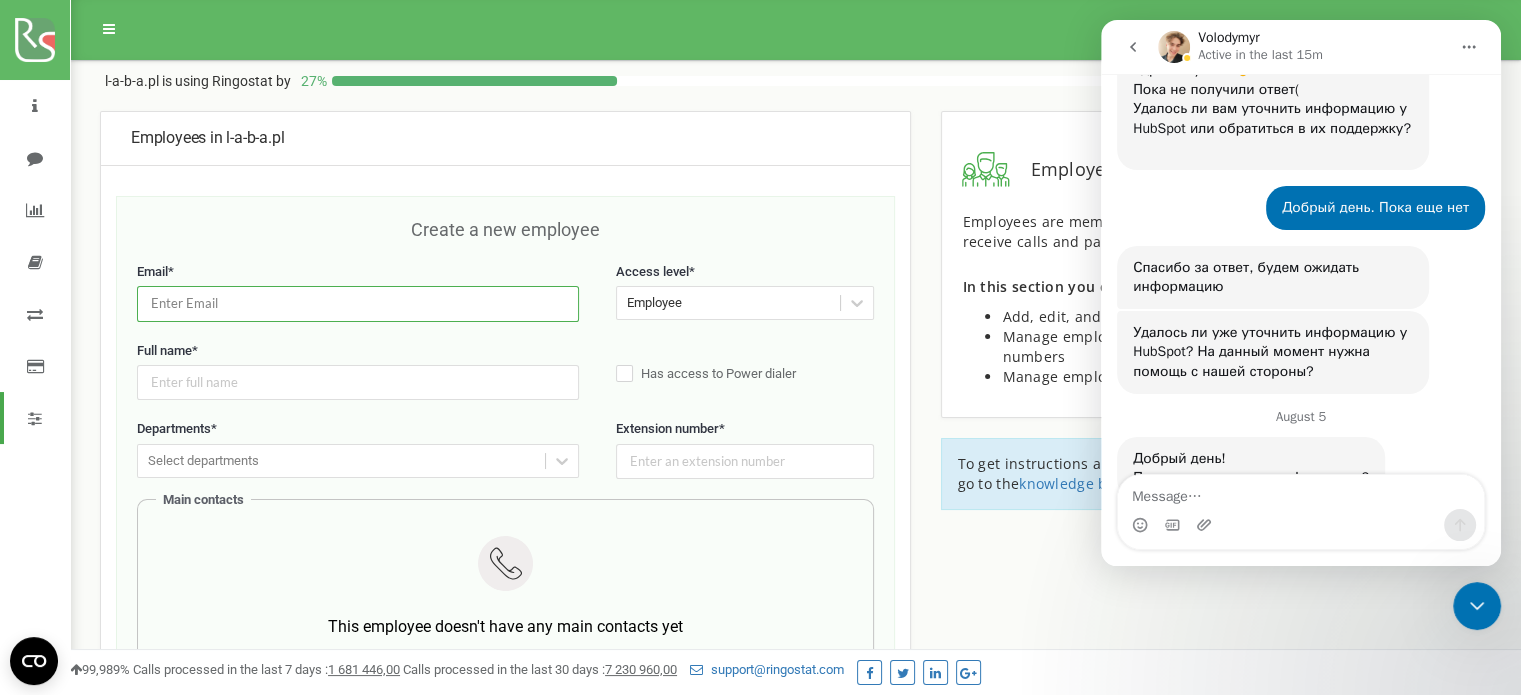 click at bounding box center [358, 303] 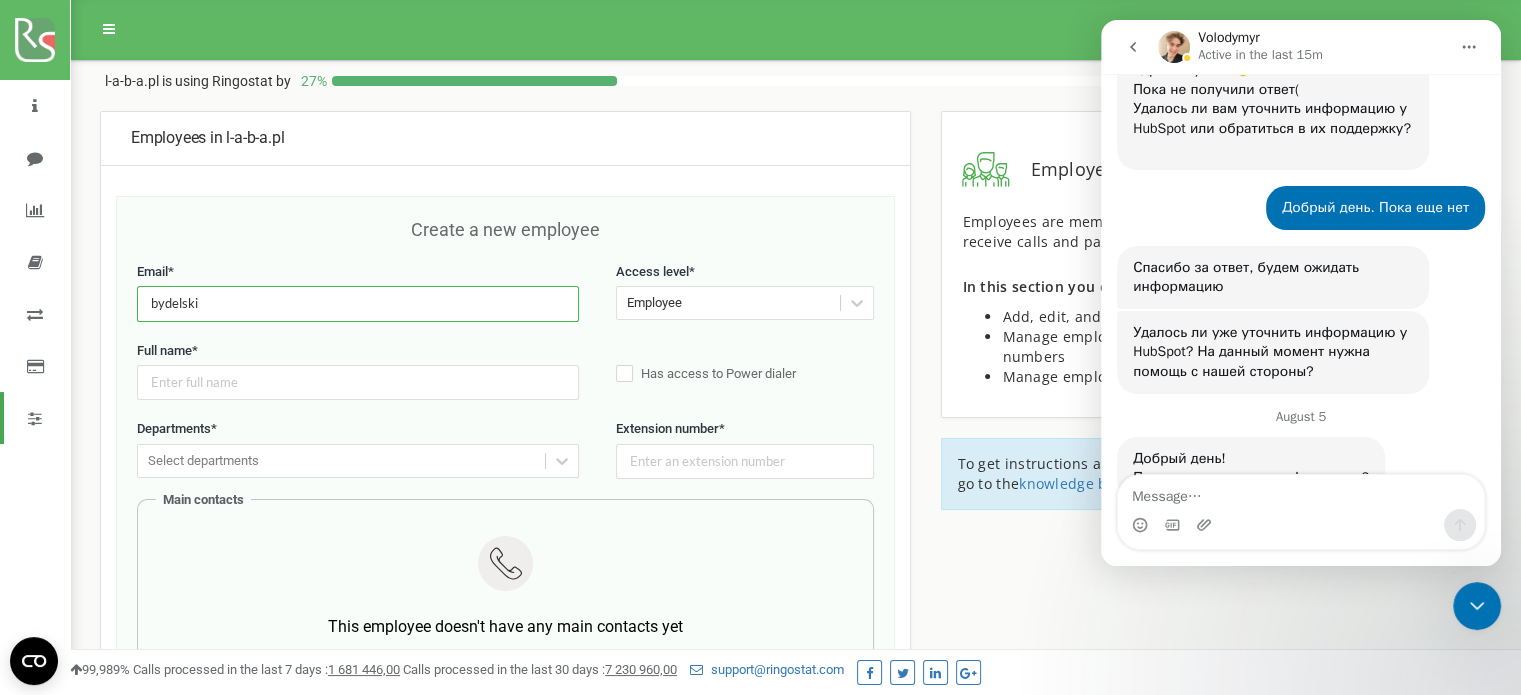 click on "bydelski" at bounding box center [358, 303] 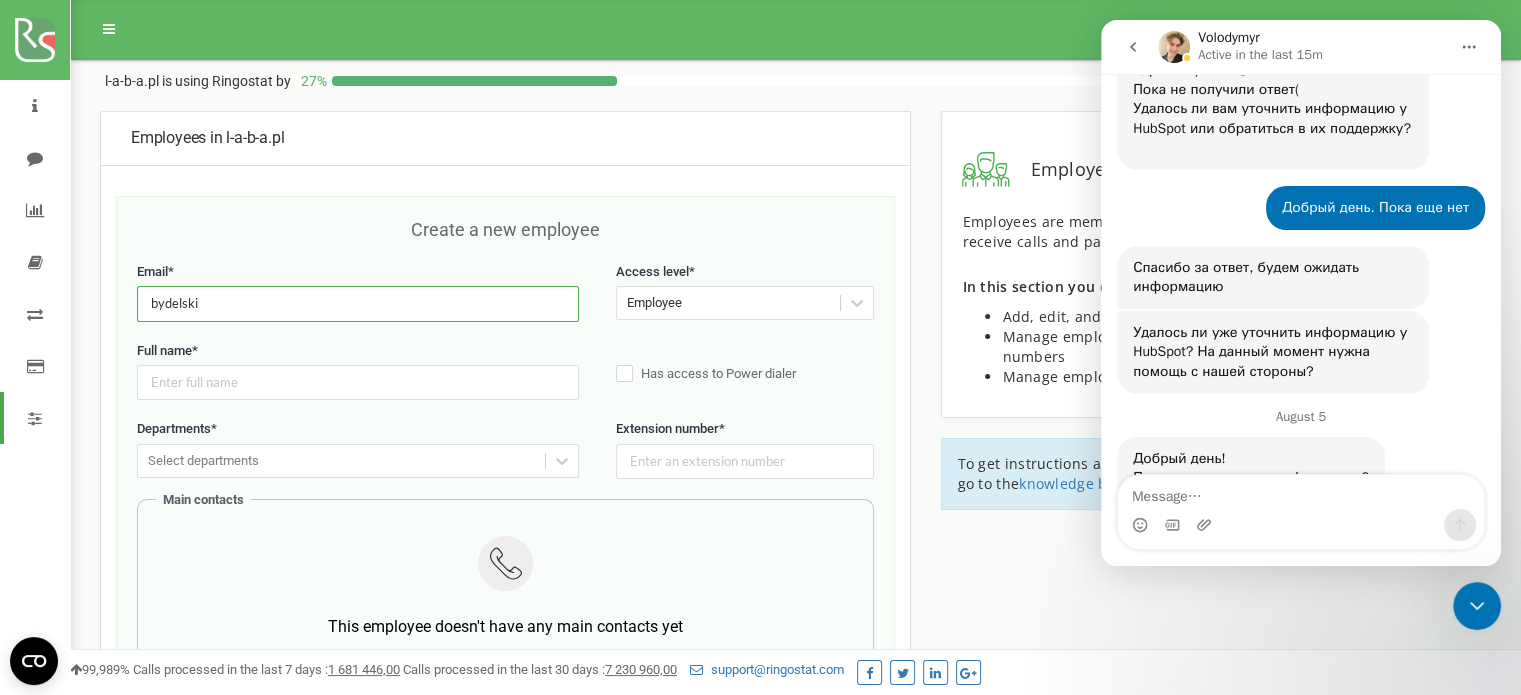 click on "bydelski" at bounding box center (358, 303) 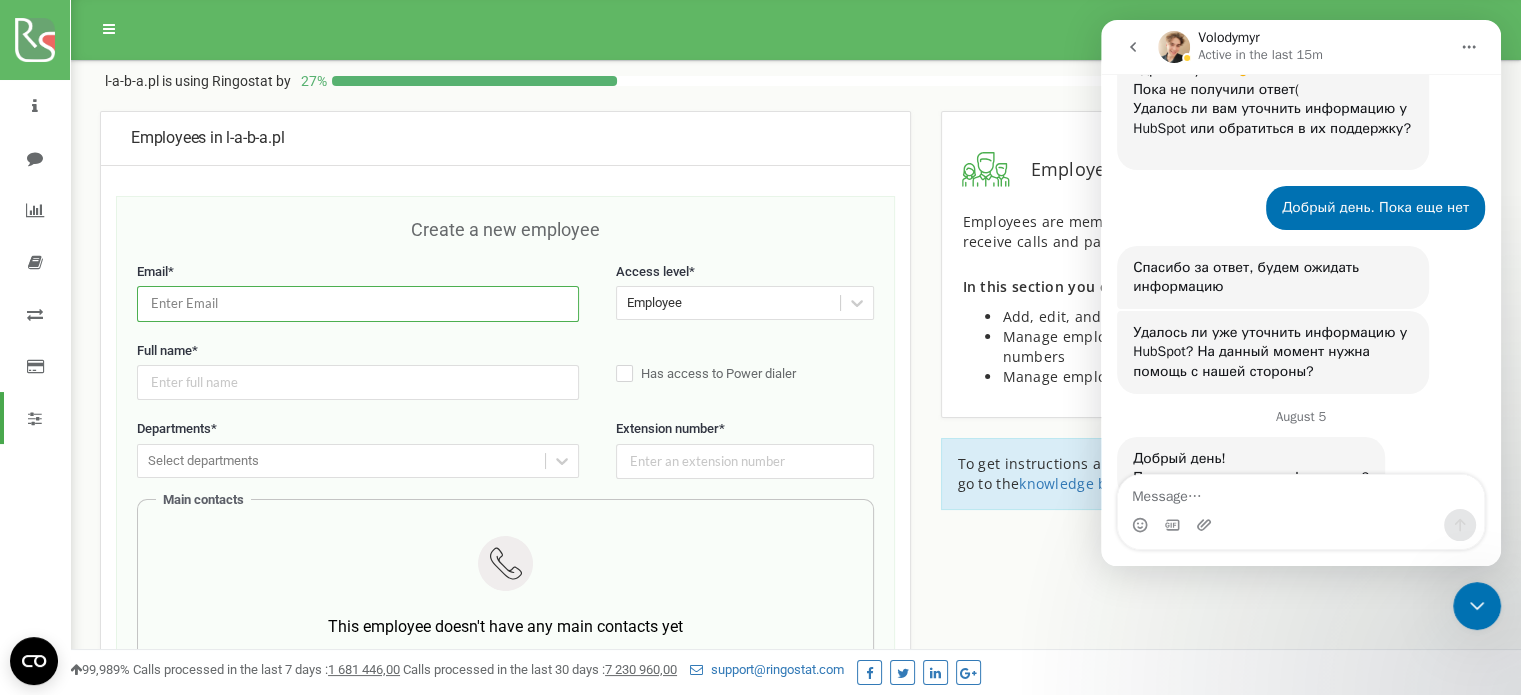 paste on "[EMAIL]" 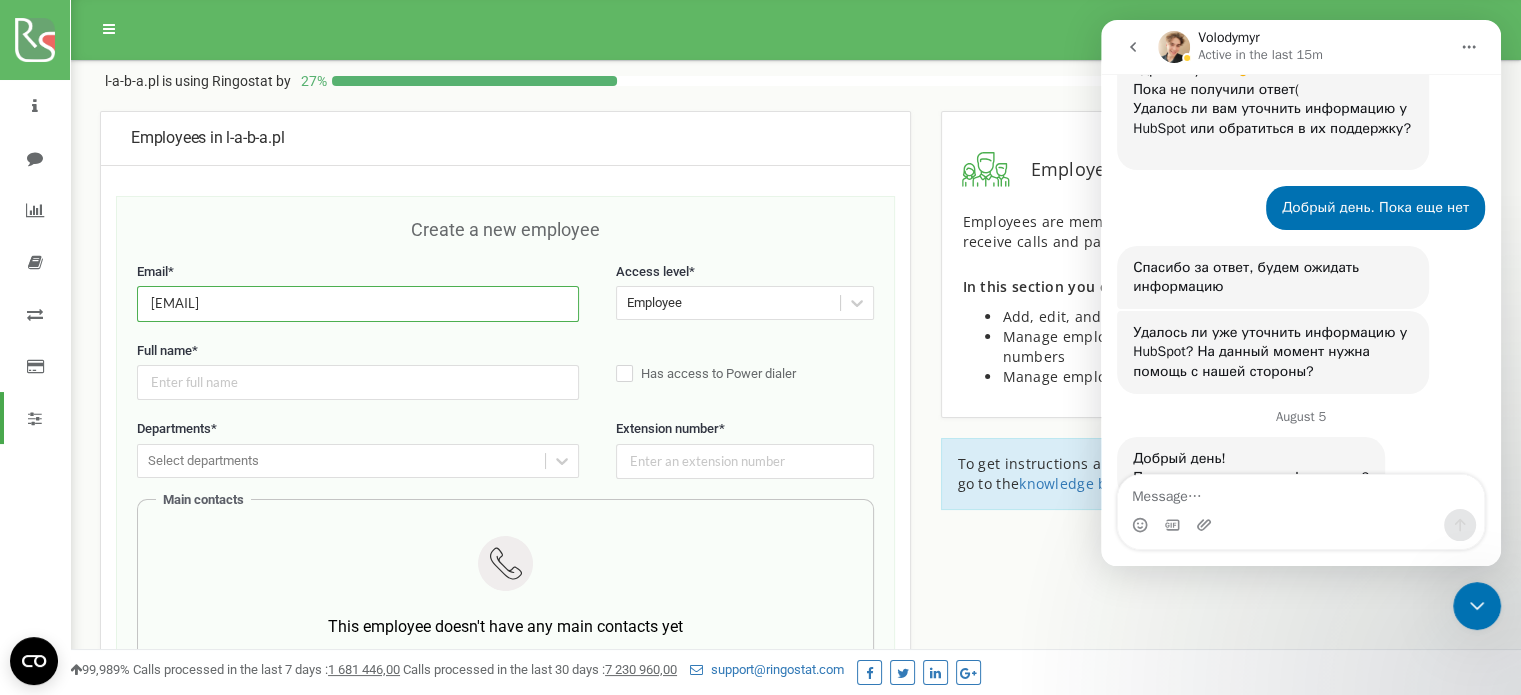 click on "[EMAIL]" at bounding box center (358, 303) 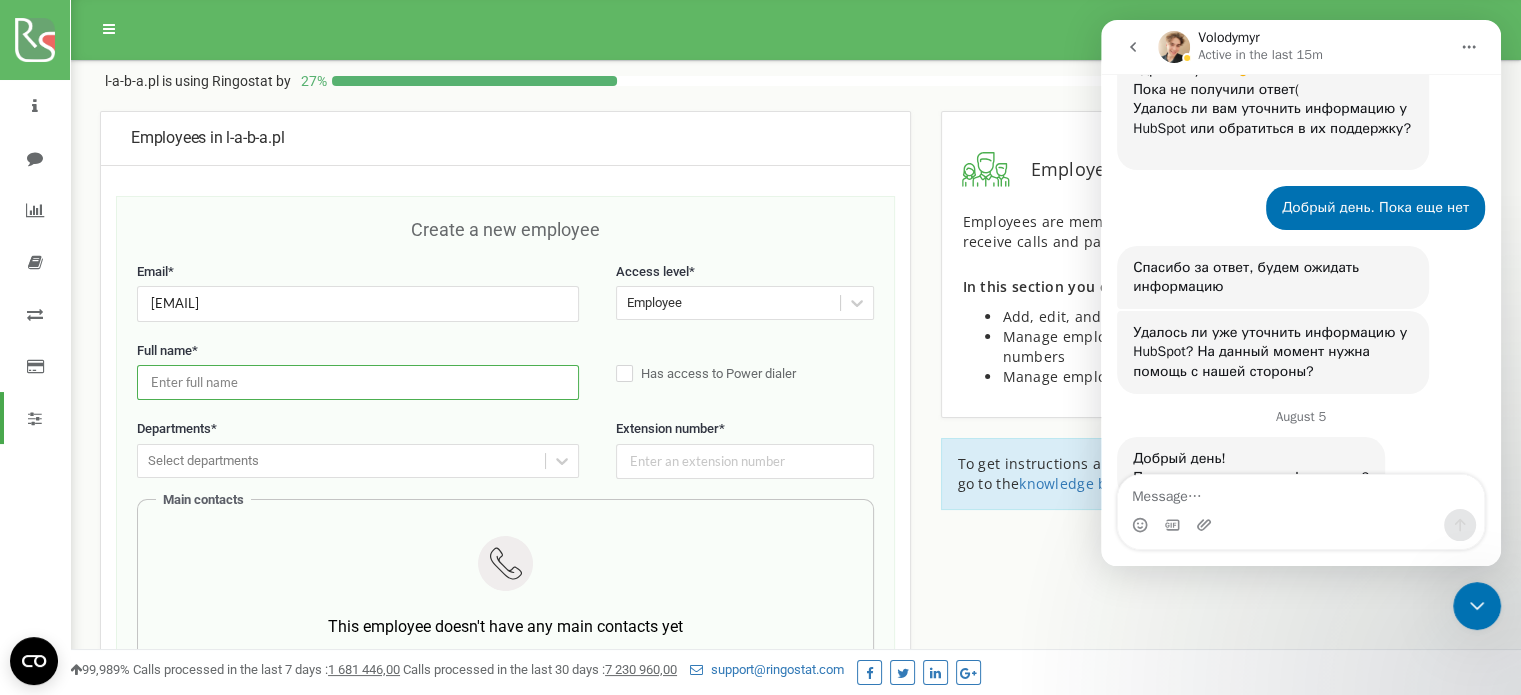 paste on "filip" 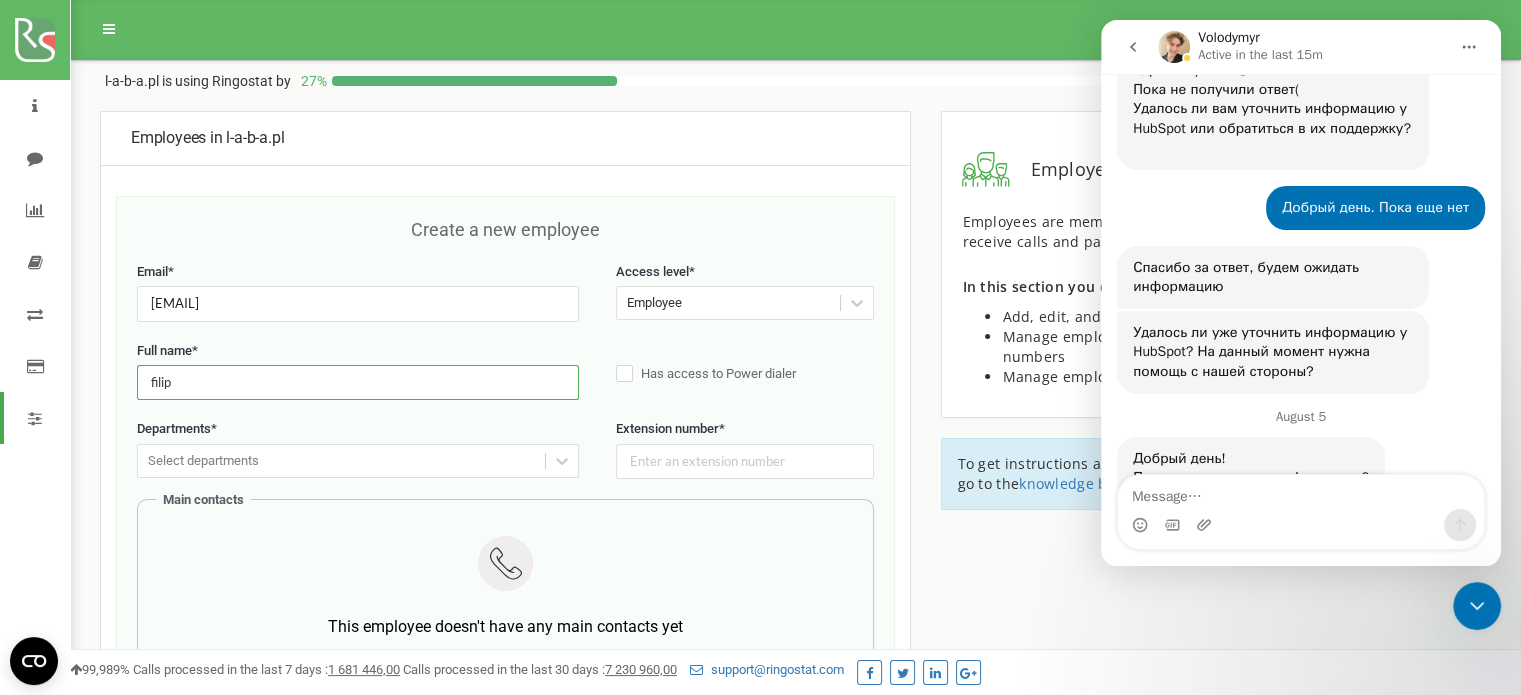 click on "filip" at bounding box center (358, 382) 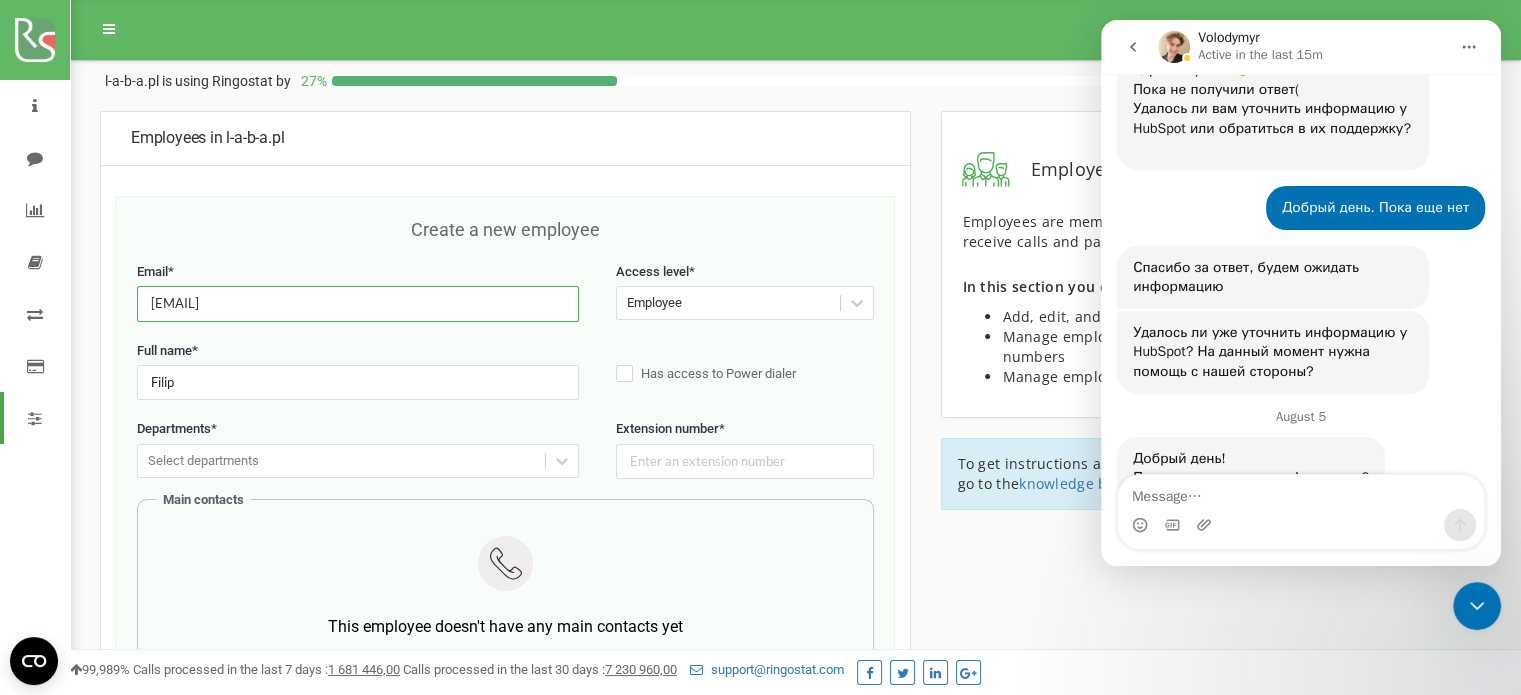 click on "[EMAIL]" at bounding box center [358, 303] 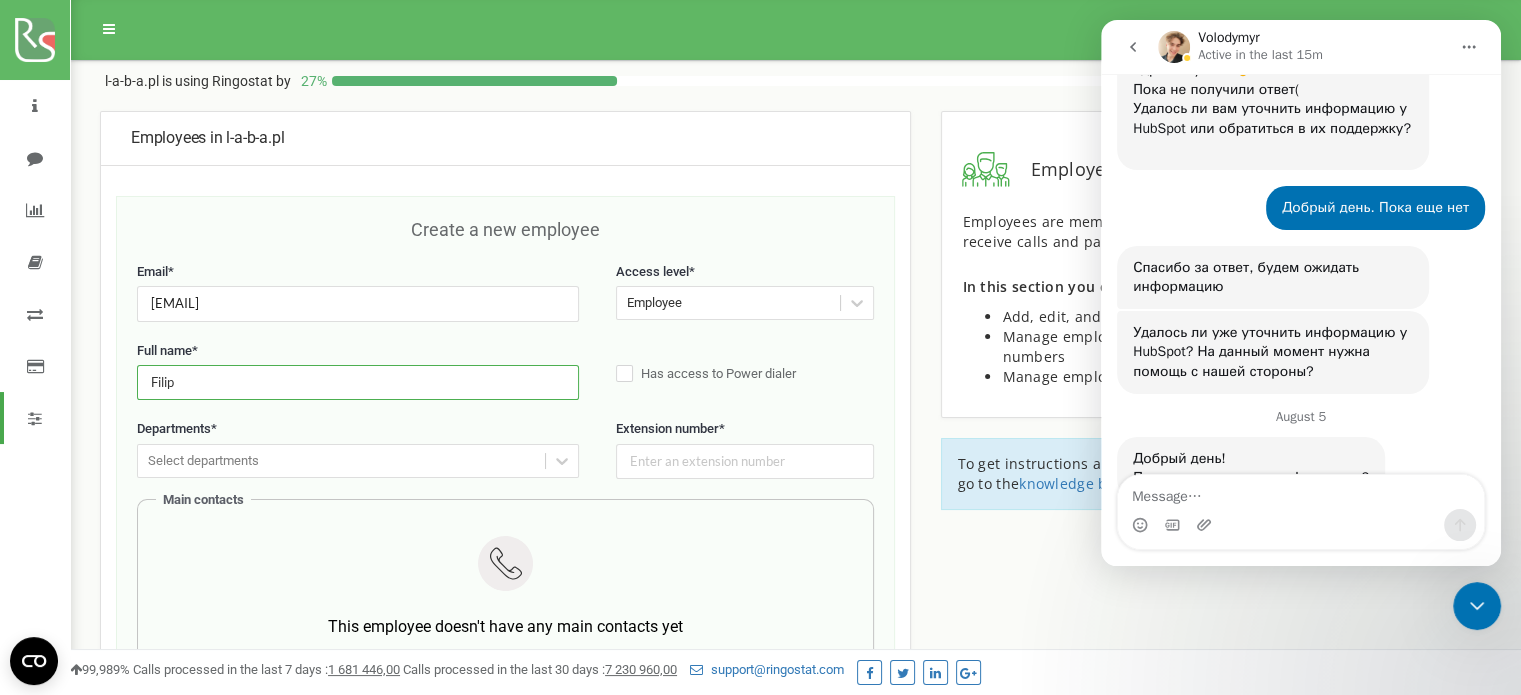click on "Filip" at bounding box center (358, 382) 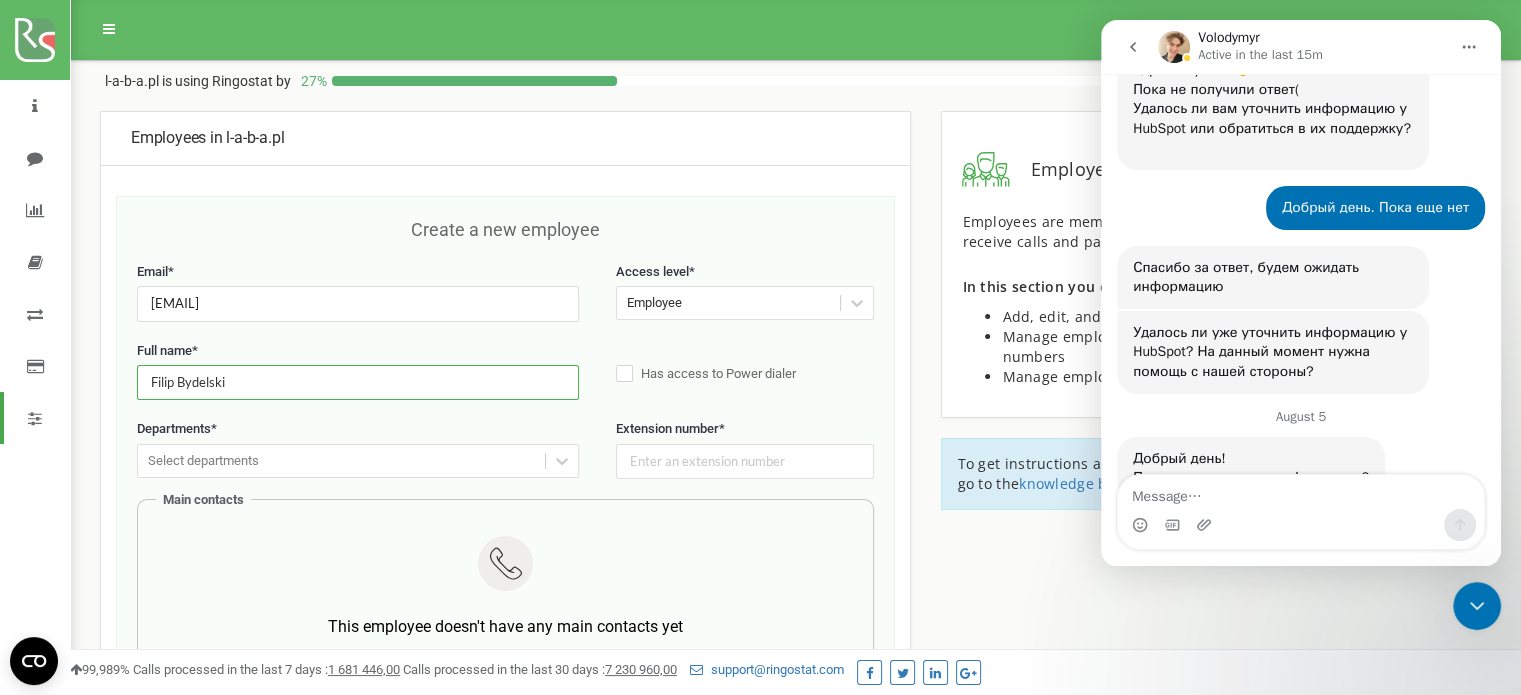 type on "Filip Bydelski" 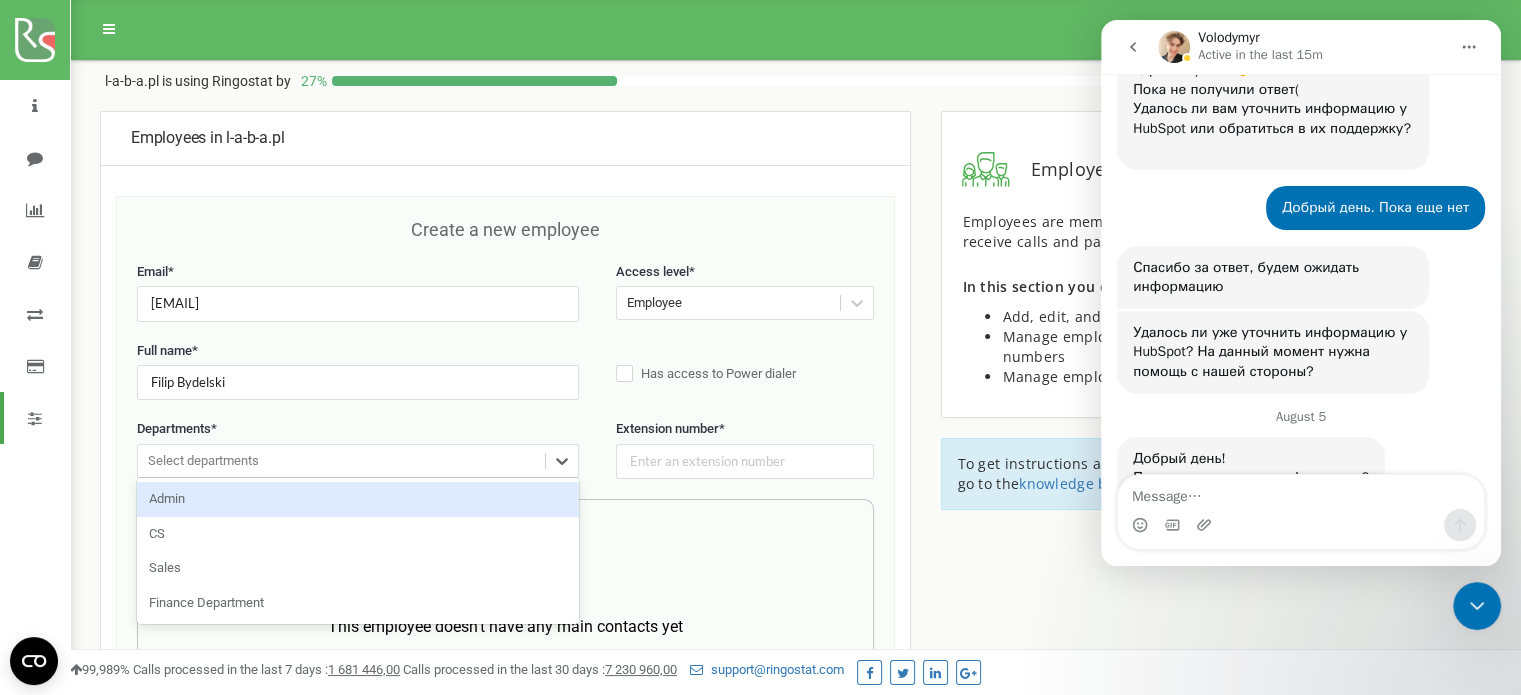 click on "Select departments" at bounding box center (341, 461) 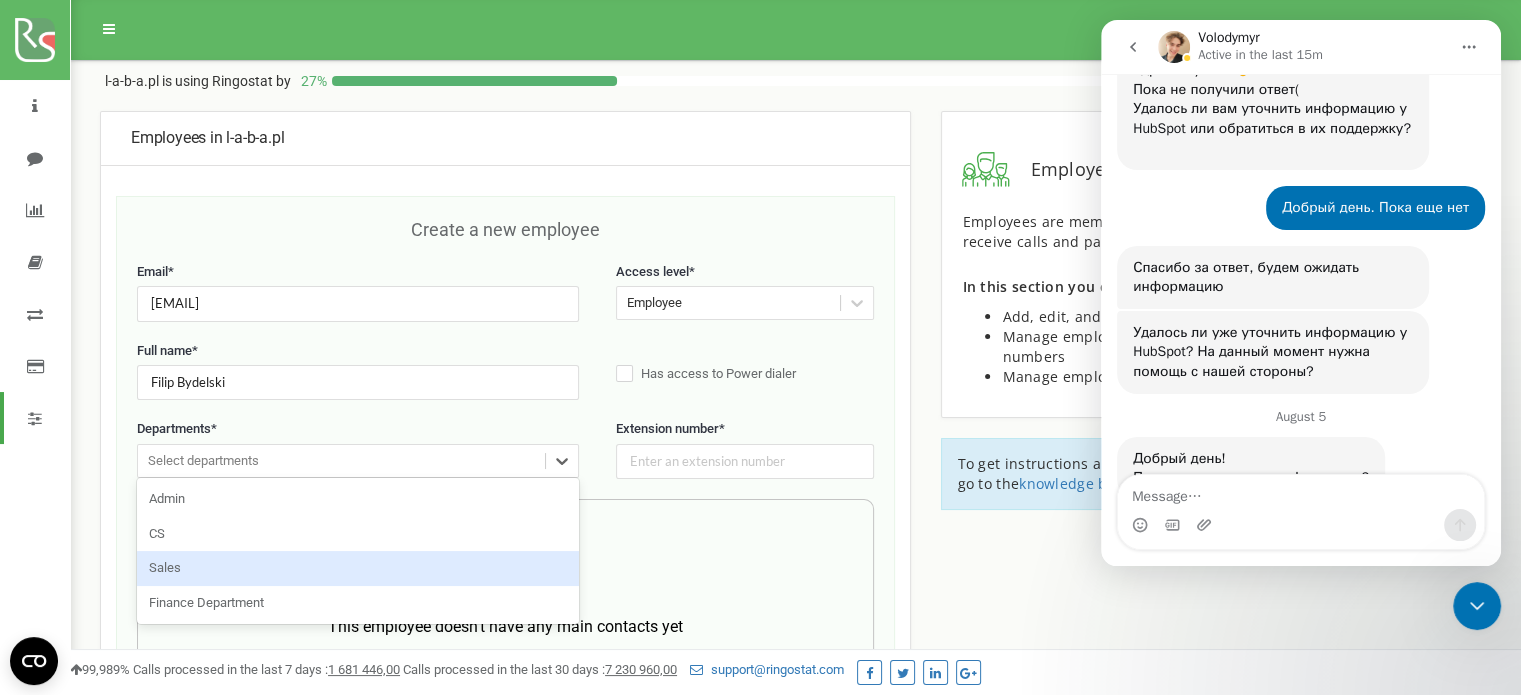 click on "Sales" at bounding box center [358, 568] 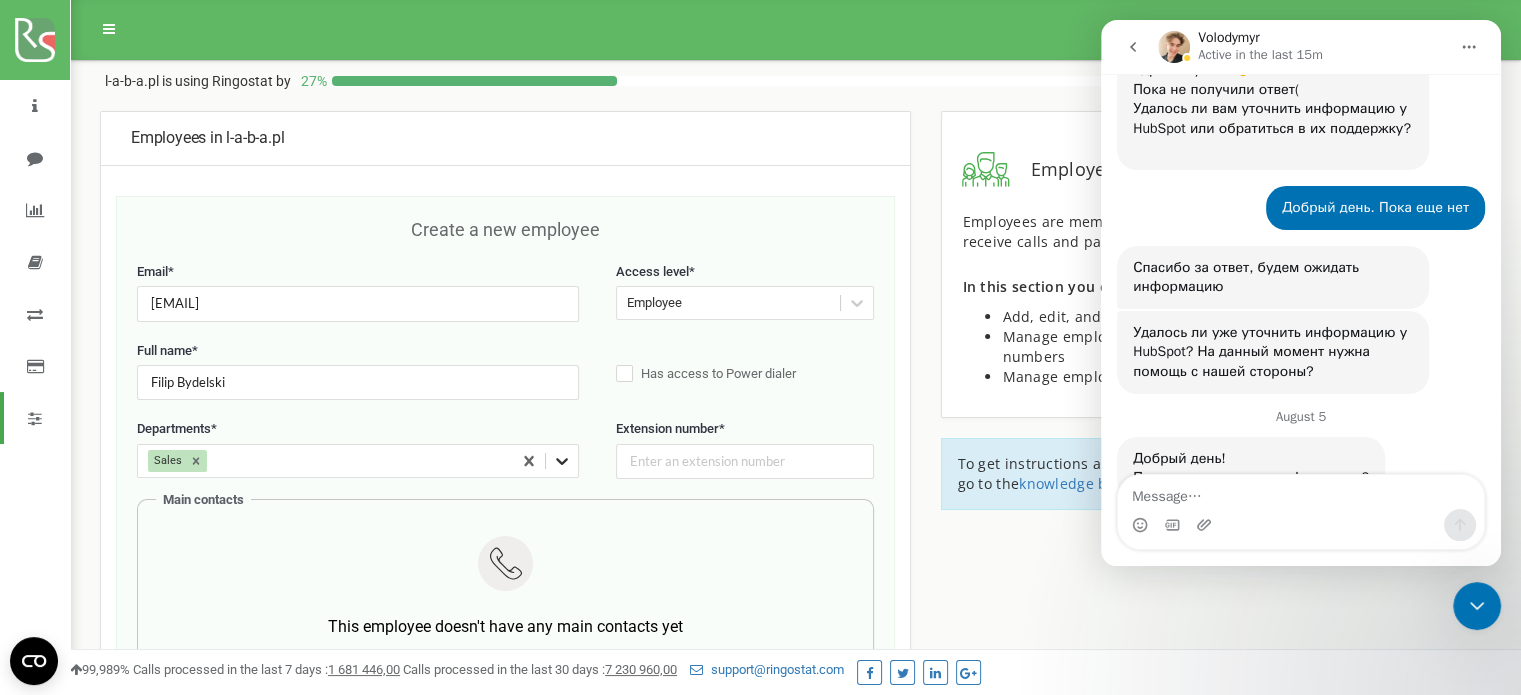 scroll, scrollTop: 208, scrollLeft: 0, axis: vertical 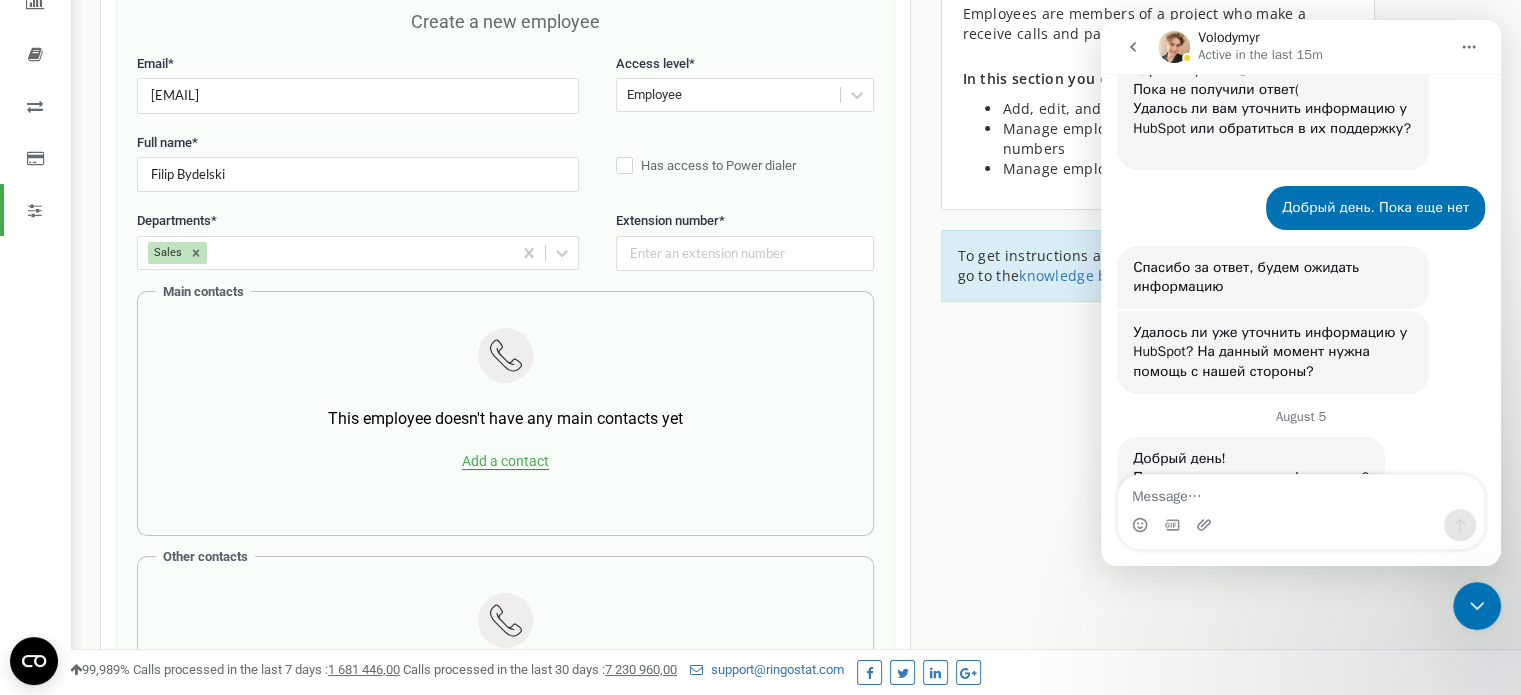 click on "Add a contact" at bounding box center [505, 461] 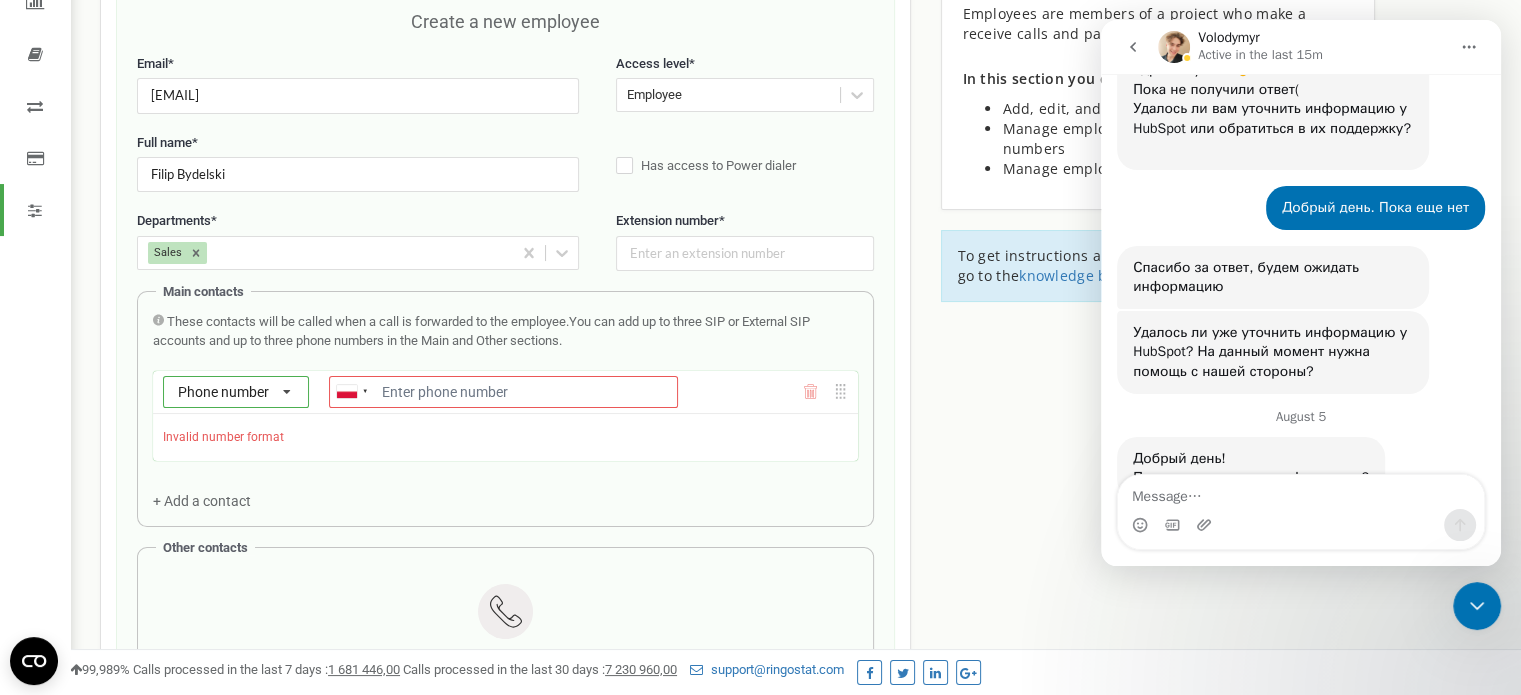 click on "Phone number Phone number SIP External SIP Ukraine (Україна) + 380 Afghanistan (‫افغانستان‬‎) + 93 Albania (Shqipëri) + 355 Algeria (‫الجزائر‬‎) + 213 American Samoa + 1684 Andorra + 376 Angola + 244 Anguilla + 1264 Antigua and Barbuda + 1268 Argentina + 54 Armenia (Հայաստան) + 374 Aruba + 297 Australia + 61 Austria (Österreich) + 43 Azerbaijan (Azərbaycan) + 994 Bahamas + 1242 Bahrain (‫البحرين‬‎) + 973 Bangladesh (বাংলাদেশ) + 880 Barbados + 1246 Belarus (Беларусь) + 375 Belgium (België) + 32 Belize + 501 Benin (Bénin) + 229 Bermuda + 1441 Bhutan (འབྲུག) + 975 Bolivia + 591 Bosnia and Herzegovina (Босна и Херцеговина) + 387 Botswana + 267 Brazil (Brasil) + 55 British Indian Ocean Territory + 246 British Virgin Islands + 1284 Brunei + 673 Bulgaria (България) + 359 Burkina Faso + 226 Burundi (Uburundi) + 257 Cambodia (កម្ពុជា) + 855 Cameroon (Cameroun) + 237 Canada + 1 + 238 + 1" at bounding box center [505, 392] 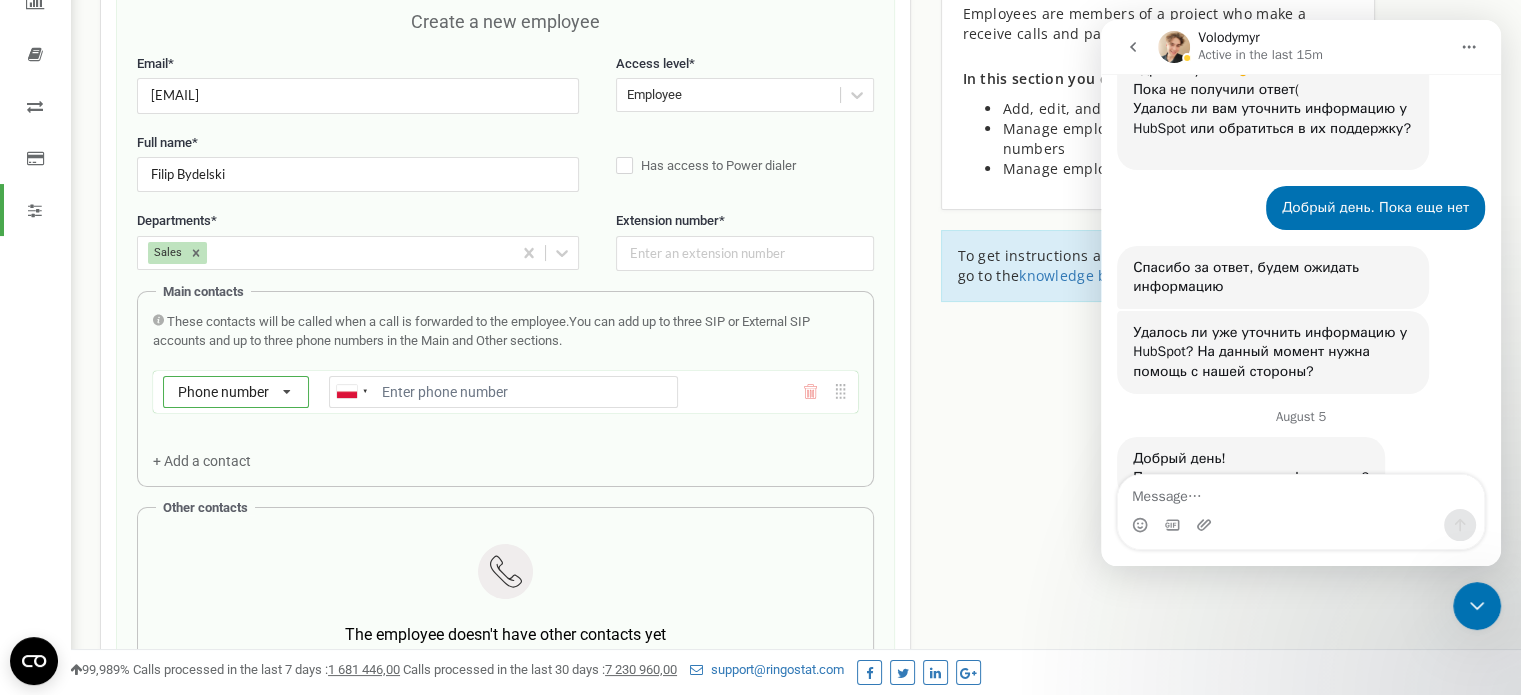 click at bounding box center (287, 393) 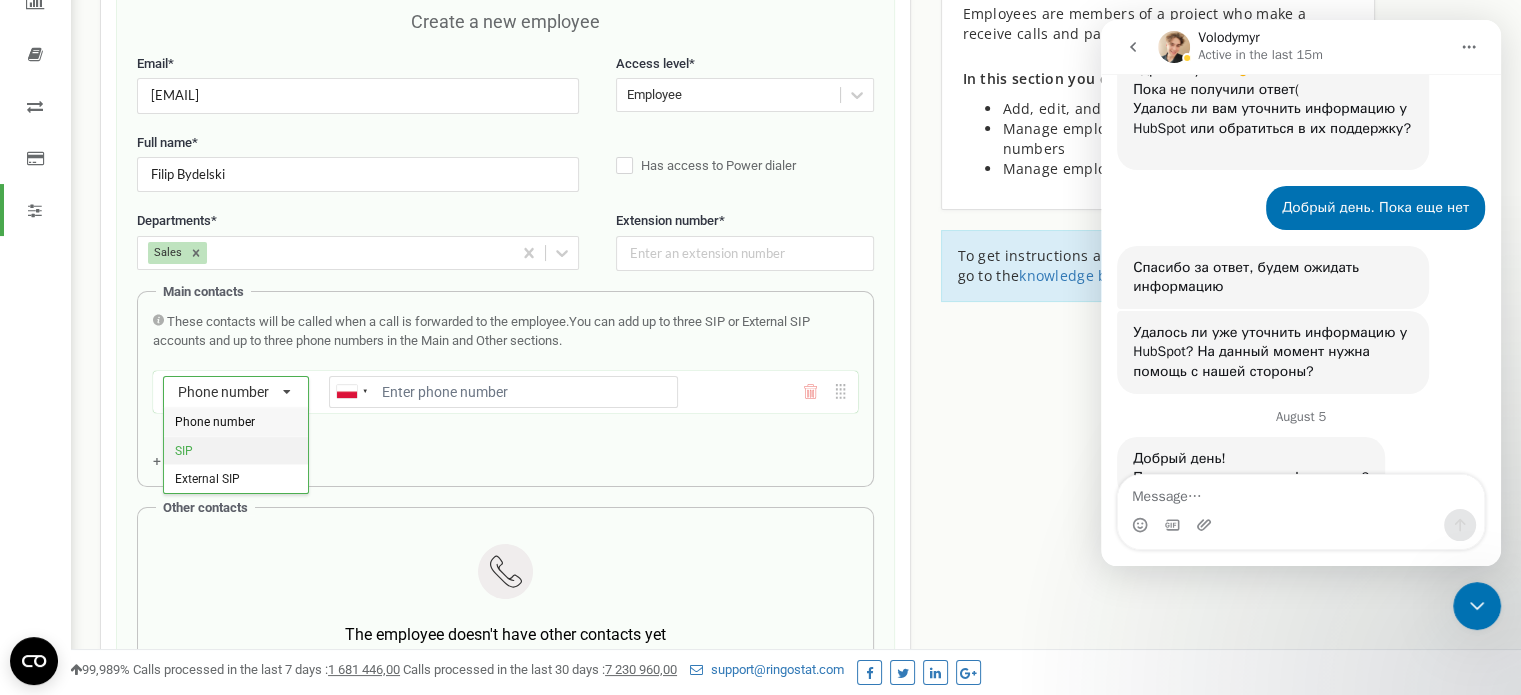 click on "SIP" at bounding box center (236, 449) 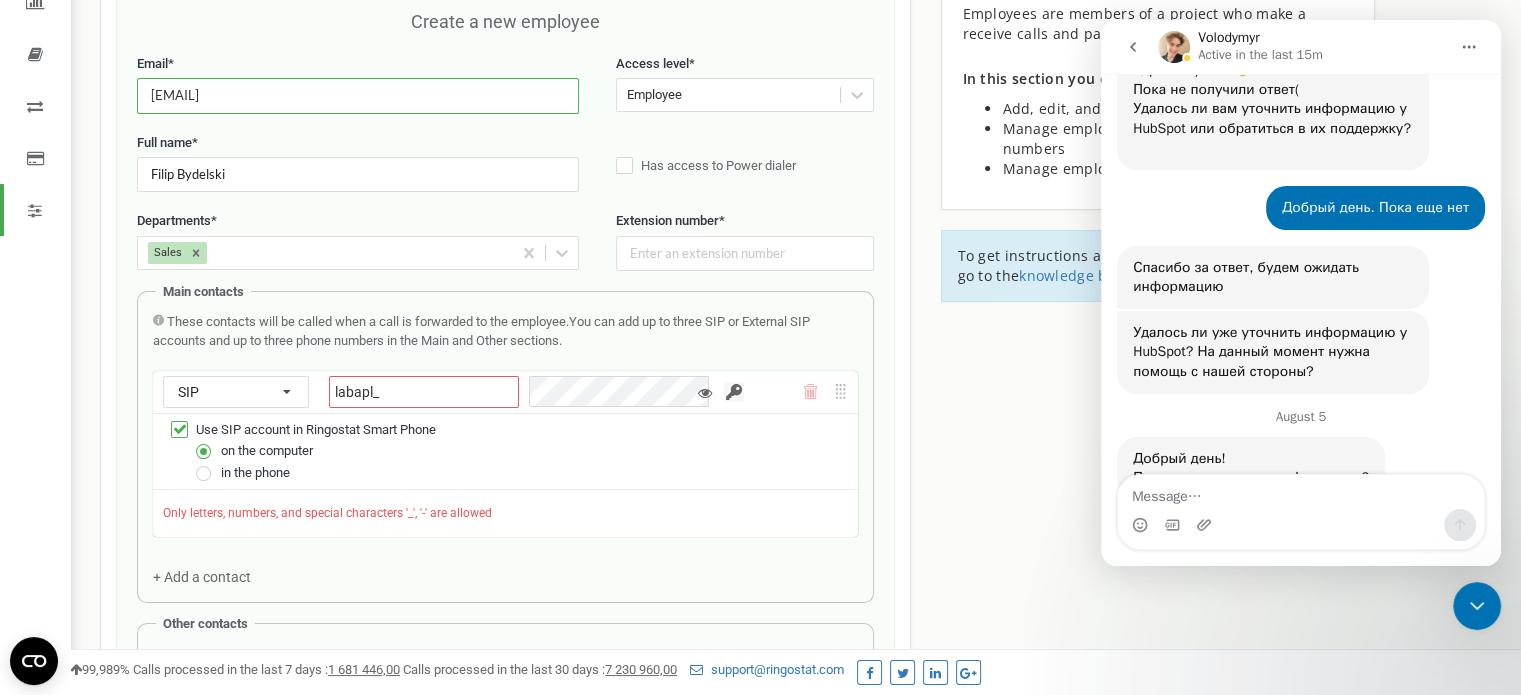 click on "[EMAIL]" at bounding box center [358, 95] 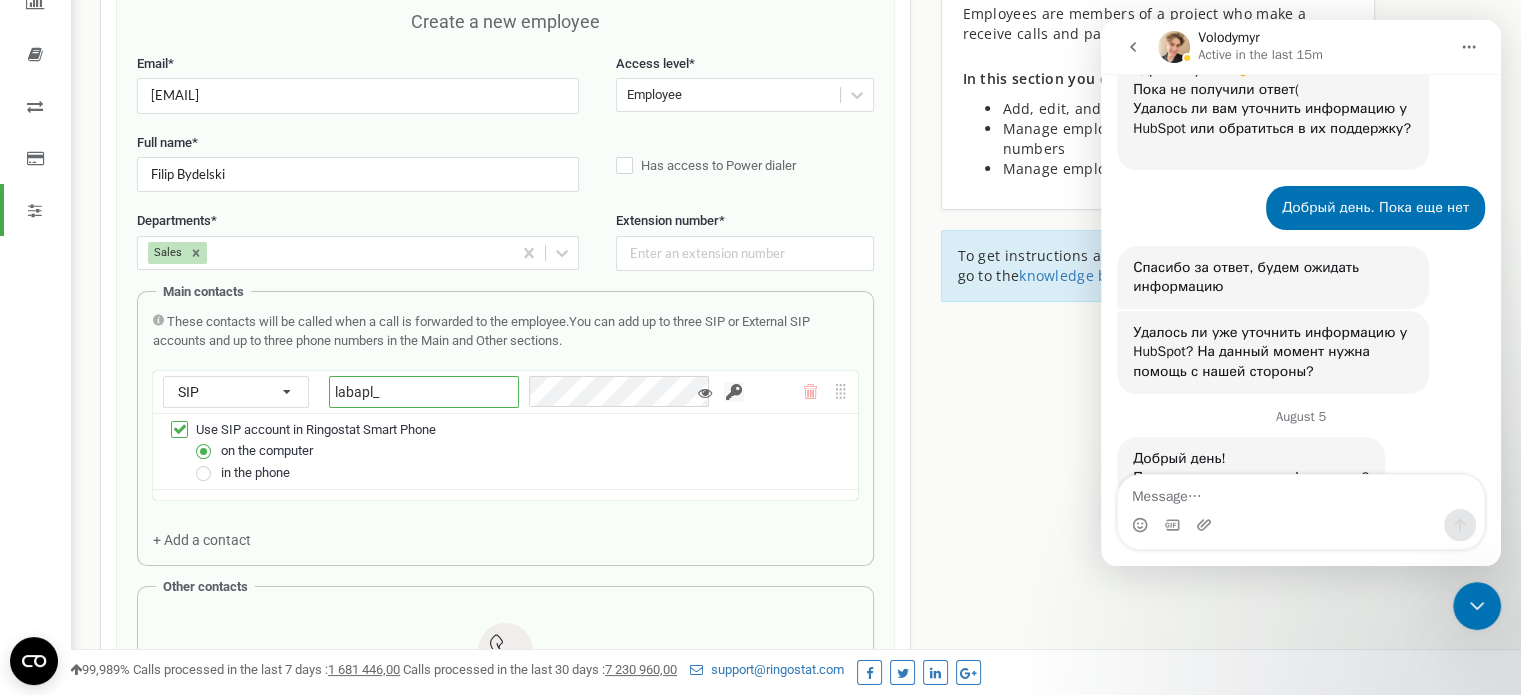 paste on "bydelski" 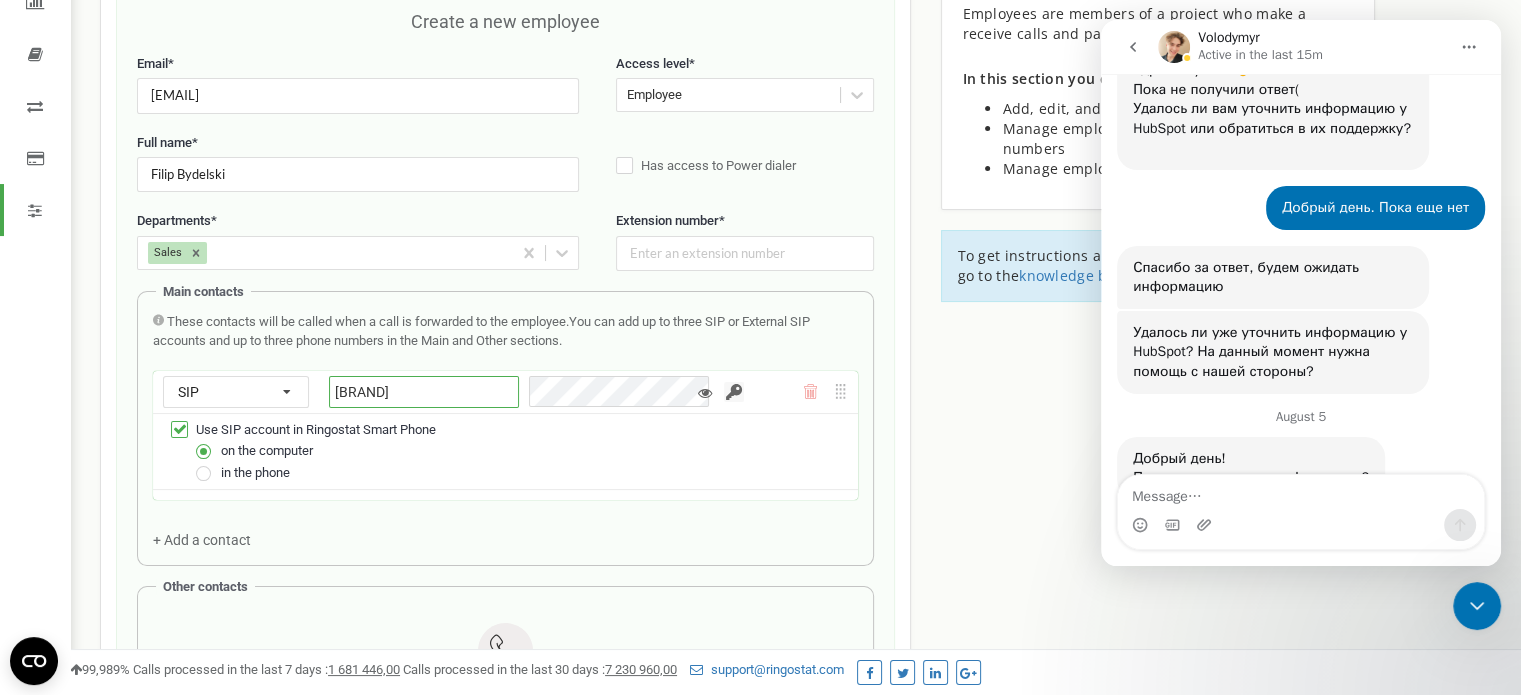 click on "[BRAND]" at bounding box center [424, 392] 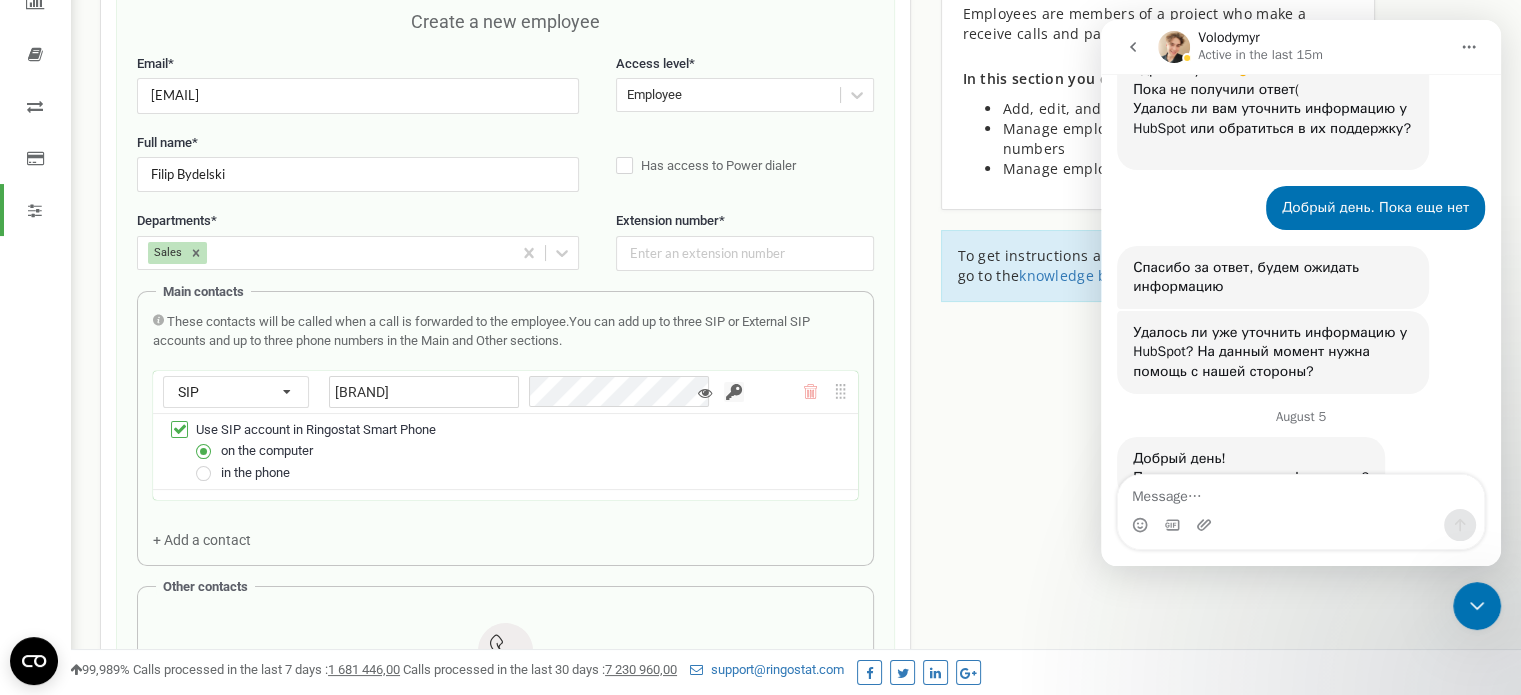 type on "[BRAND]" 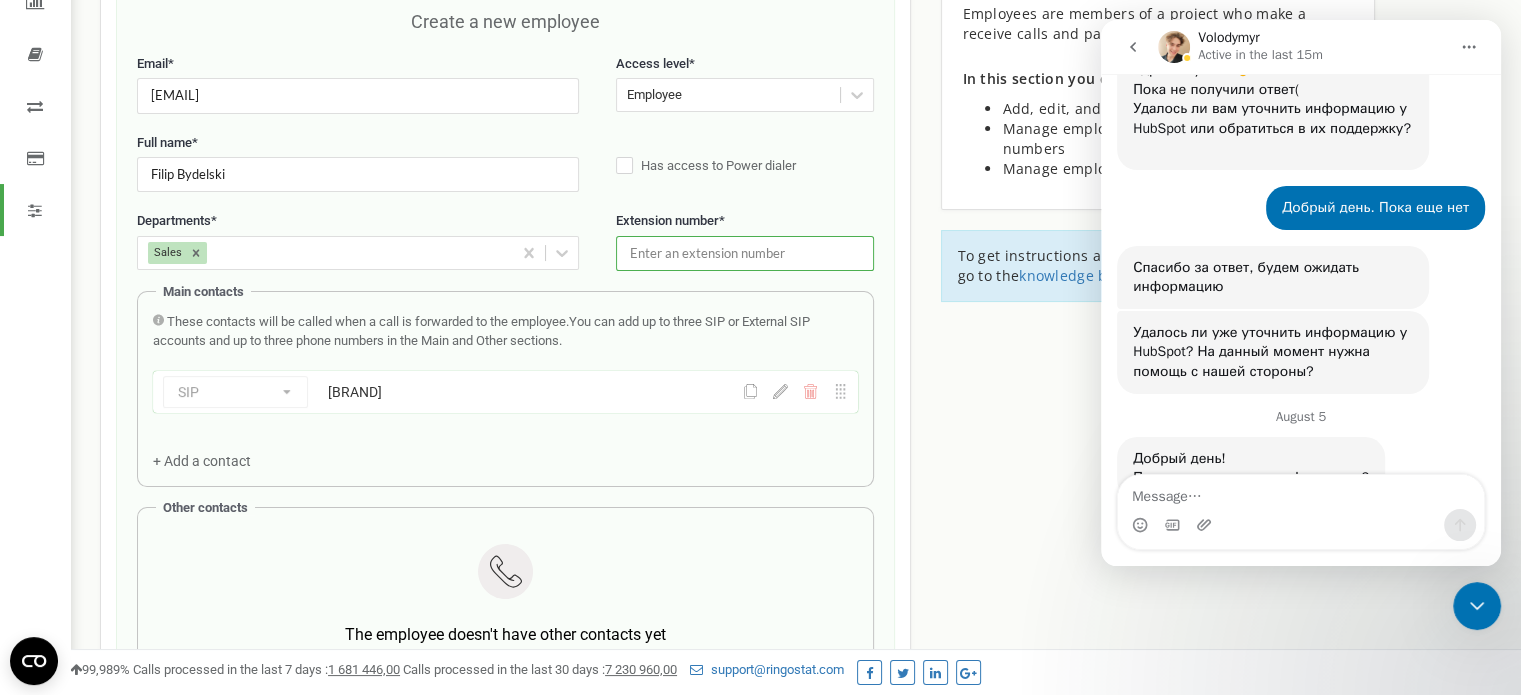 click at bounding box center [745, 253] 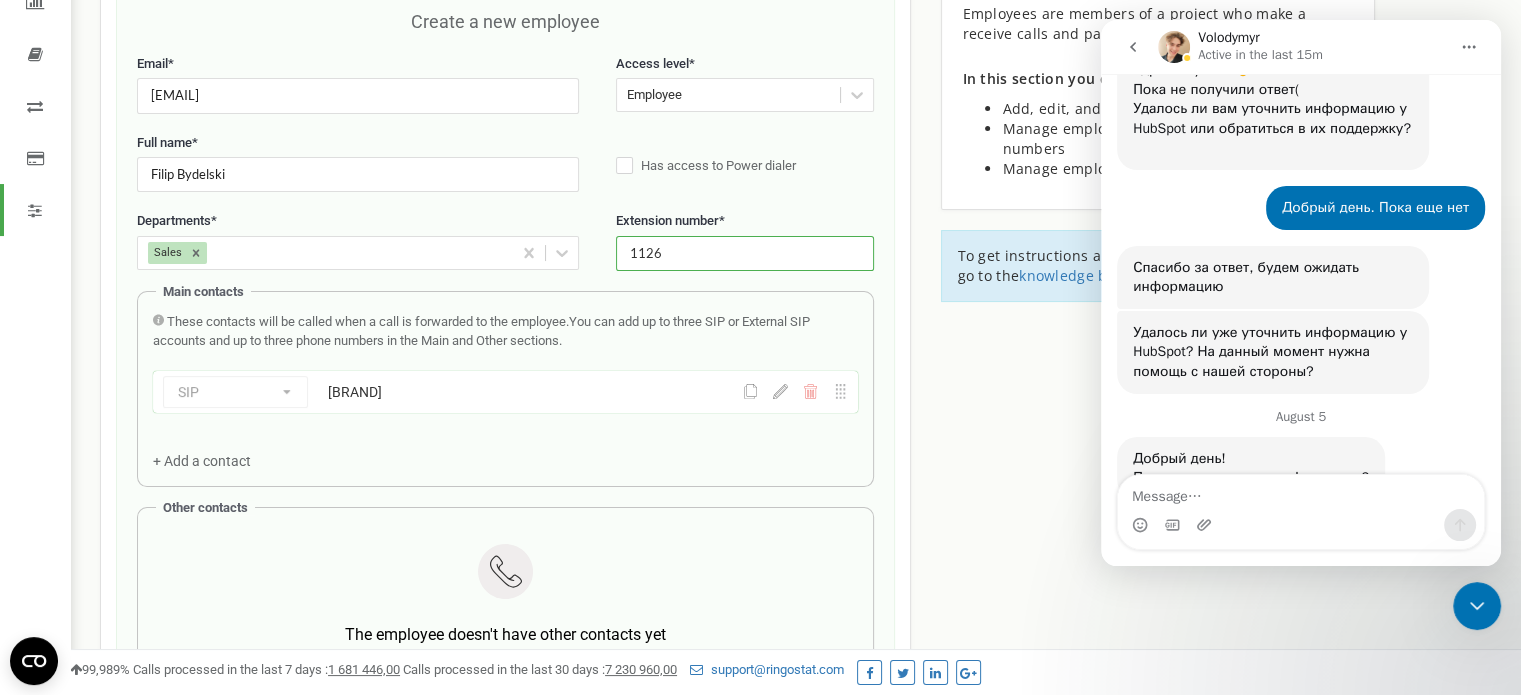 click 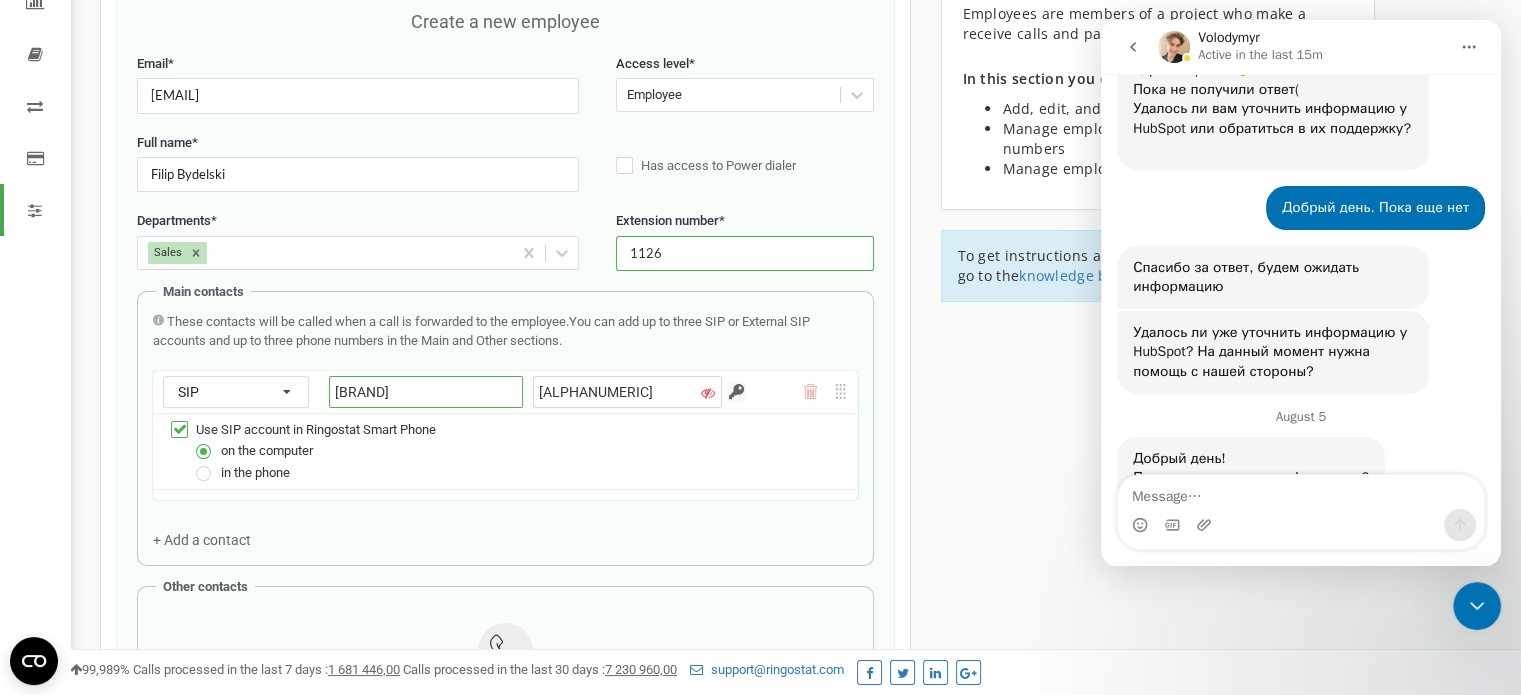 type on "1126" 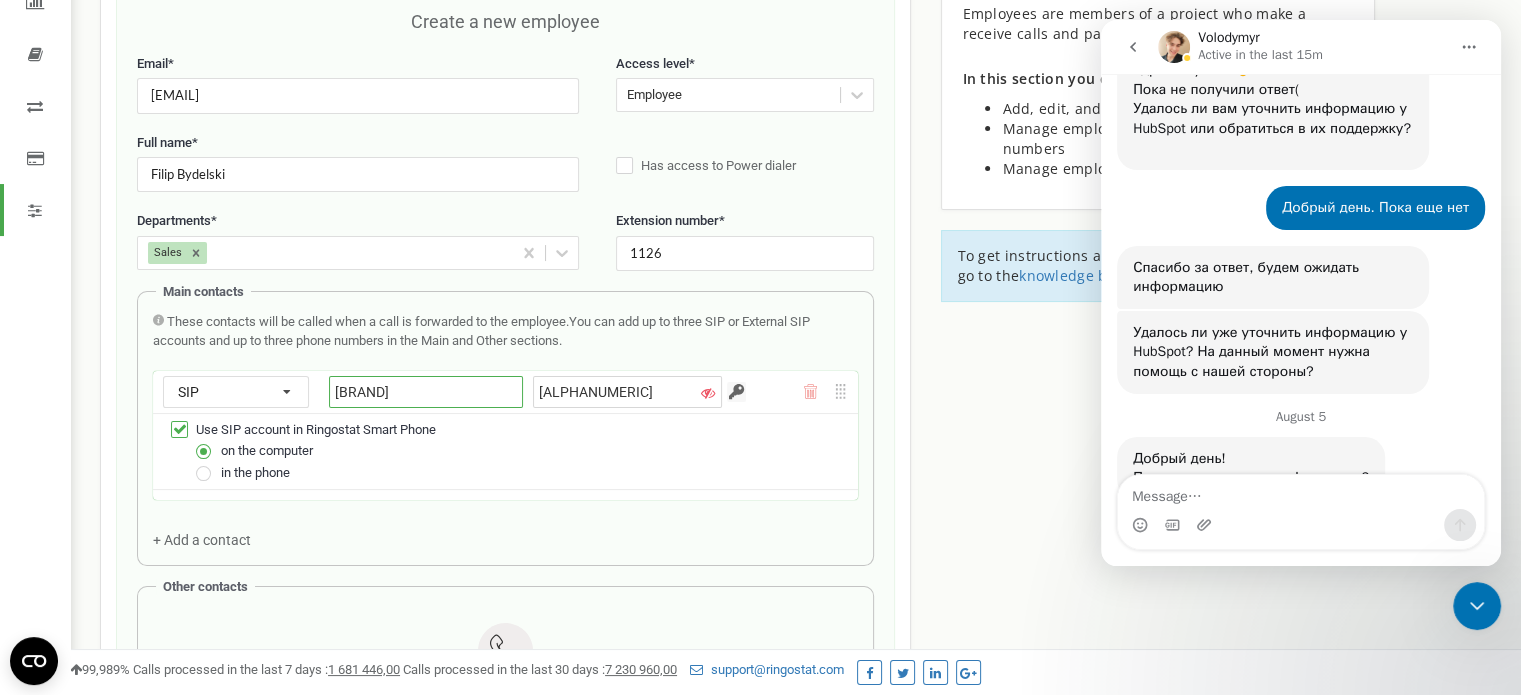 click on "[BRAND]" at bounding box center [426, 392] 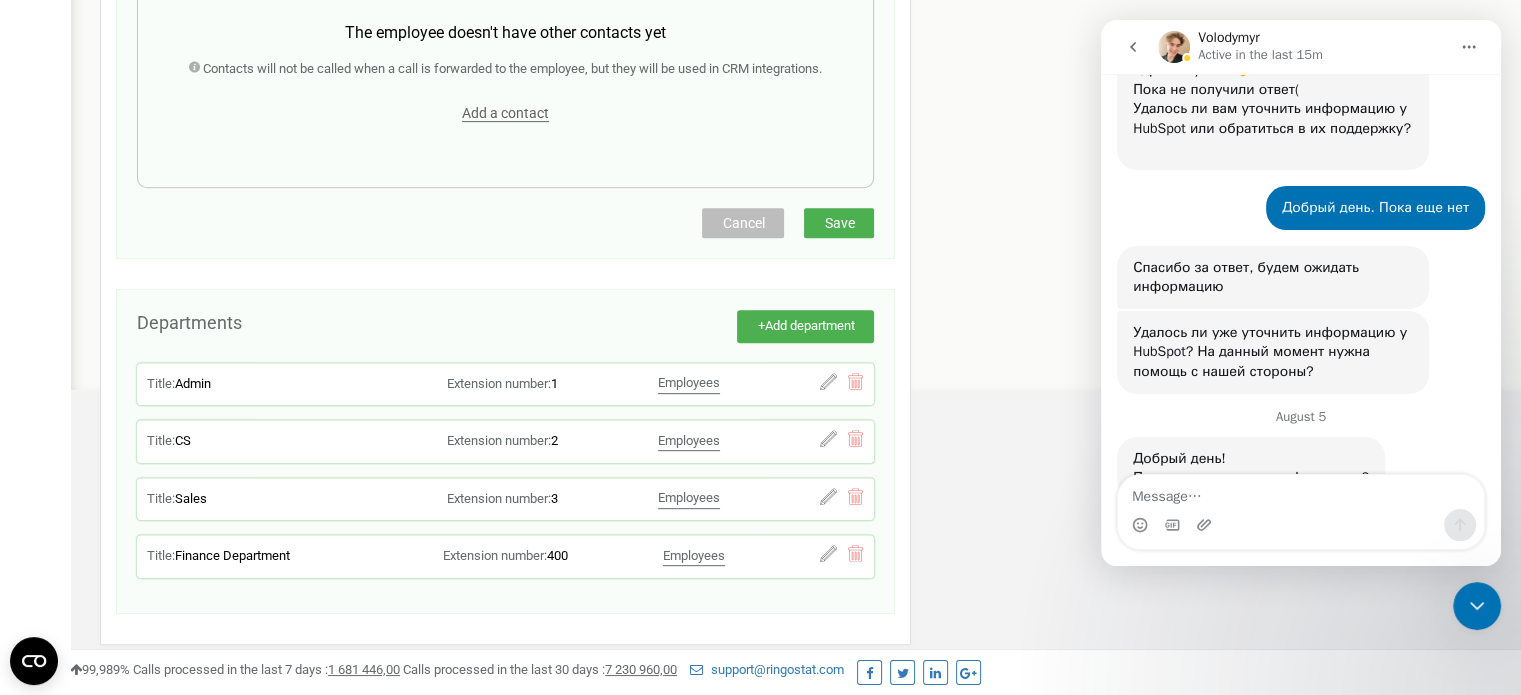 scroll, scrollTop: 883, scrollLeft: 0, axis: vertical 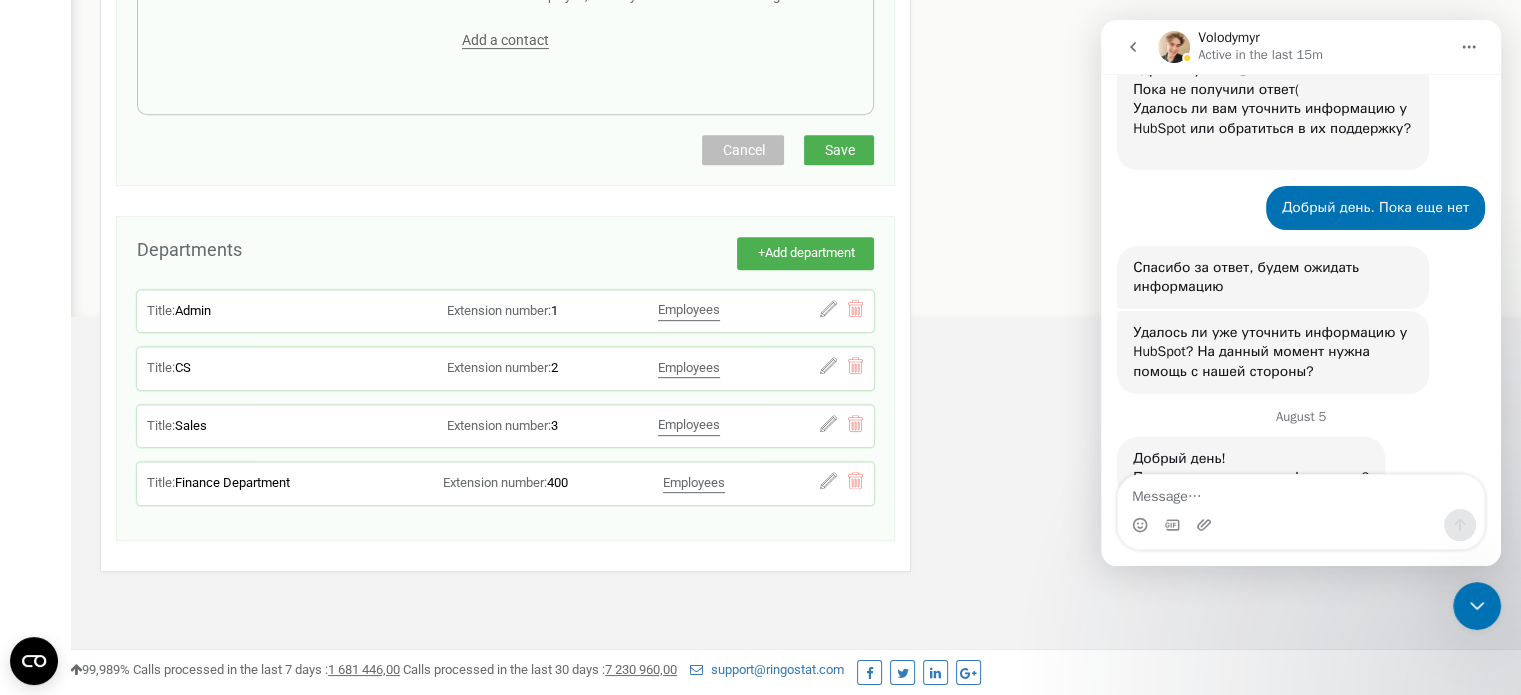 click on "Save" at bounding box center [839, 150] 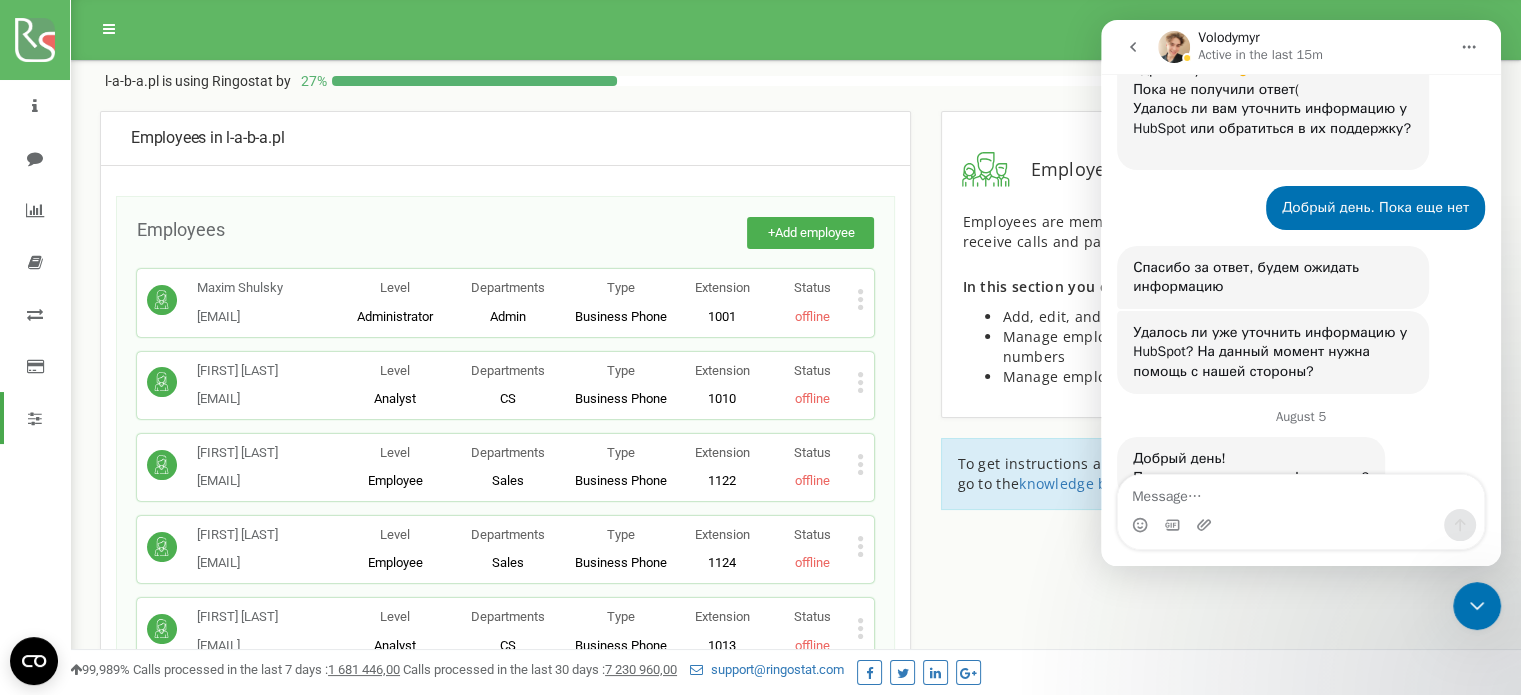 scroll, scrollTop: 4506, scrollLeft: 0, axis: vertical 